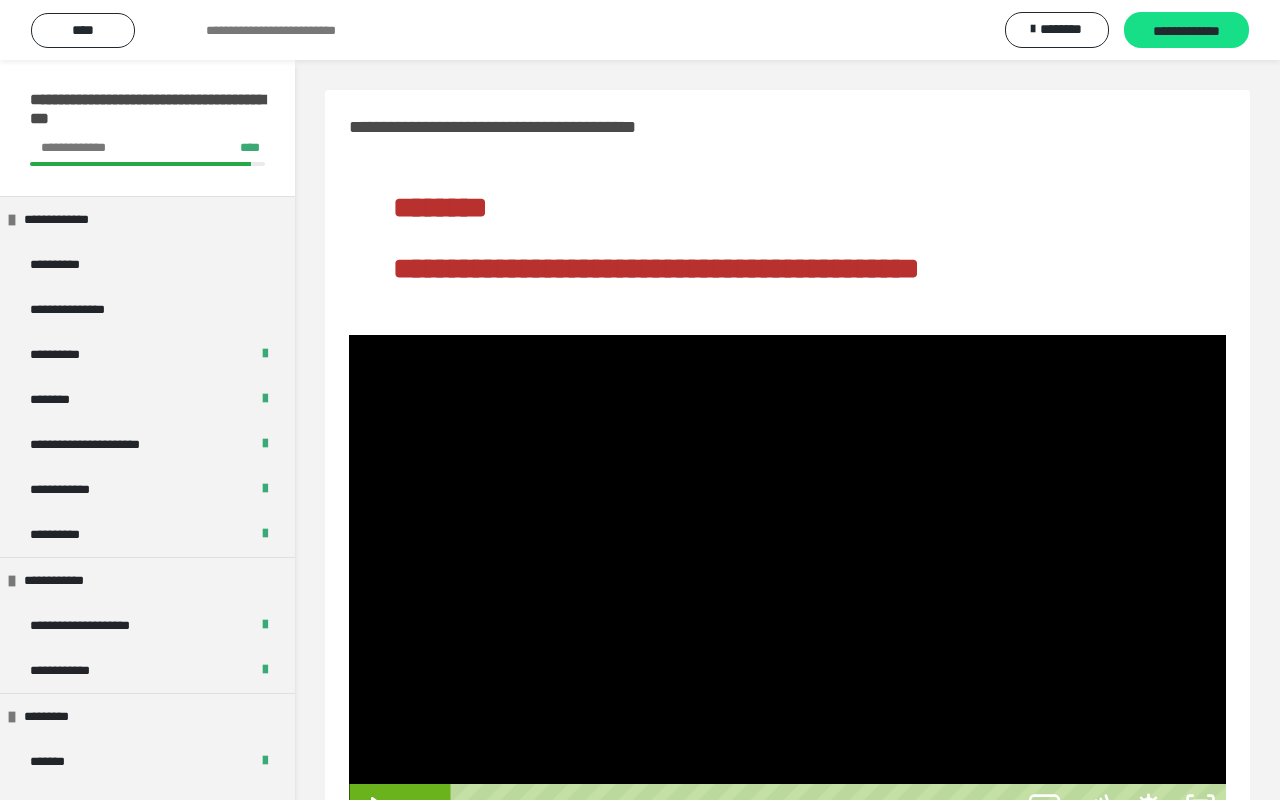 scroll, scrollTop: 82, scrollLeft: 0, axis: vertical 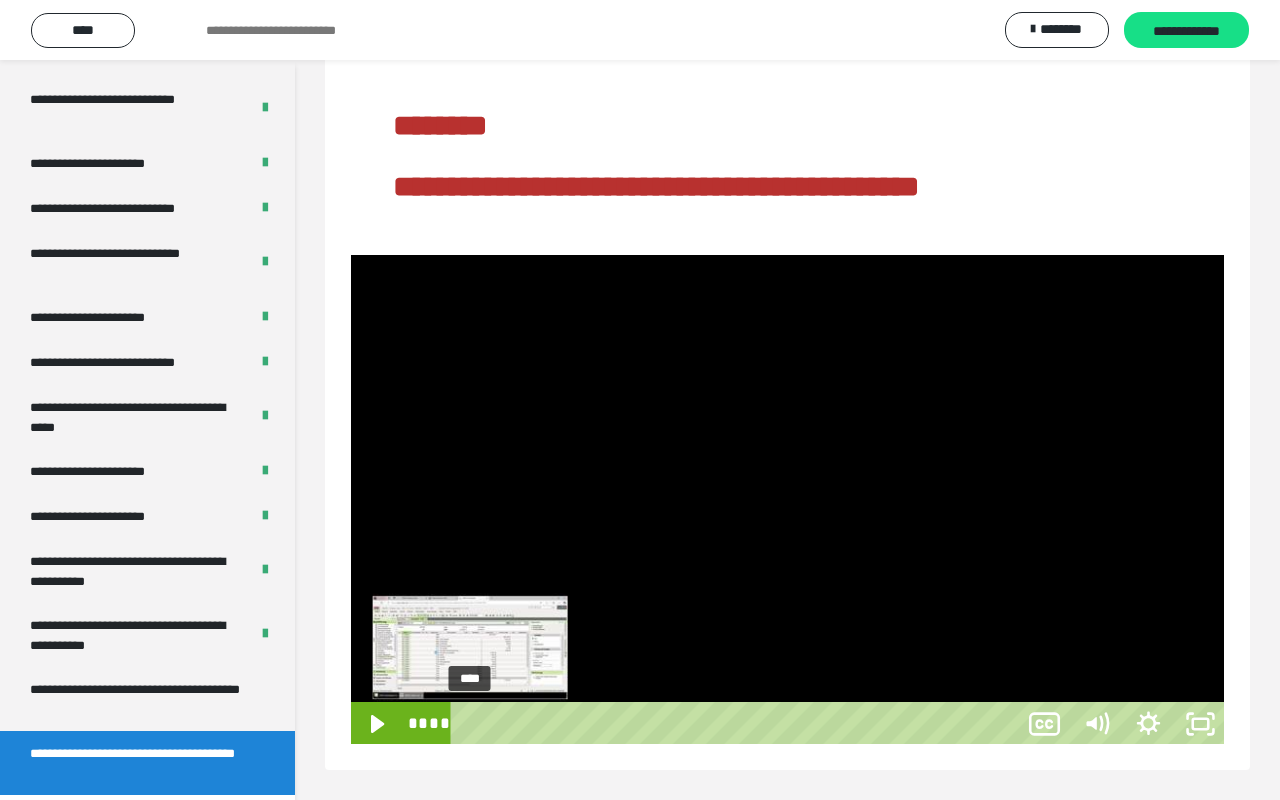 click on "****" at bounding box center [737, 724] 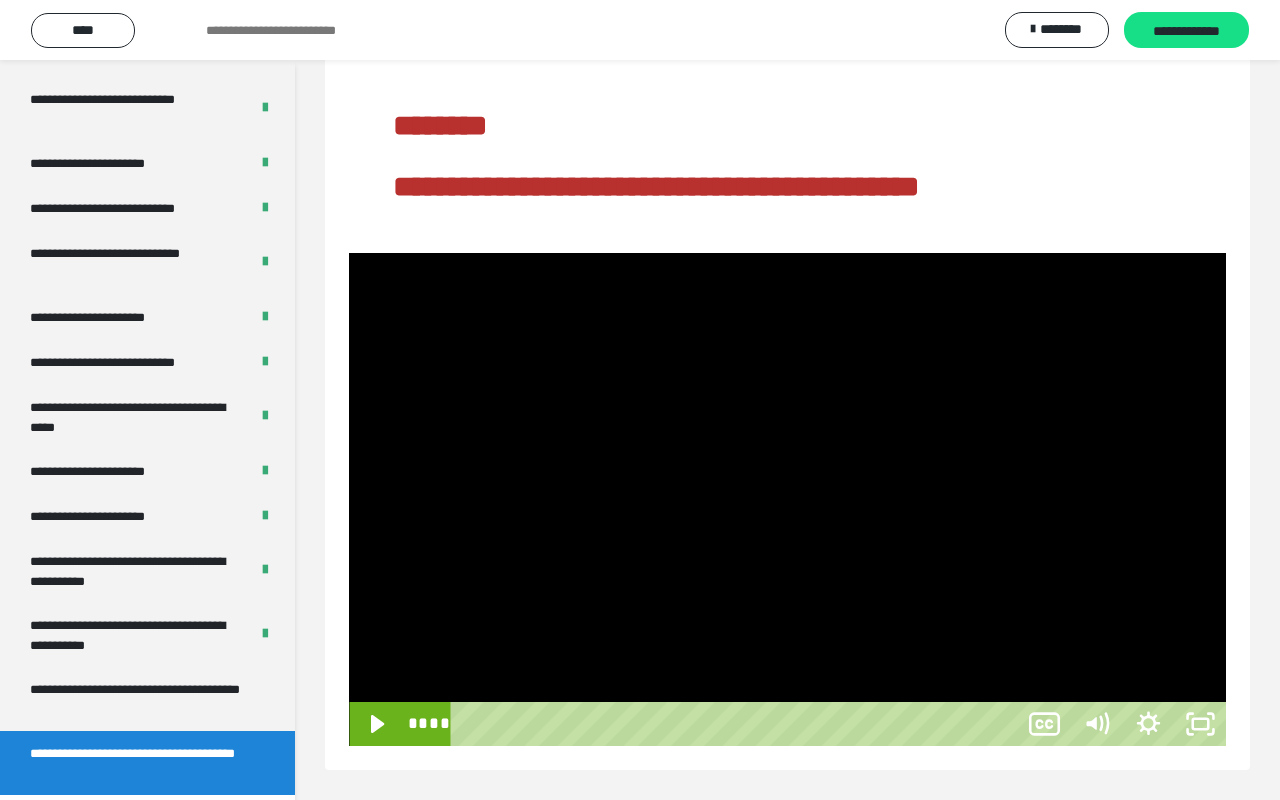 click at bounding box center [787, 499] 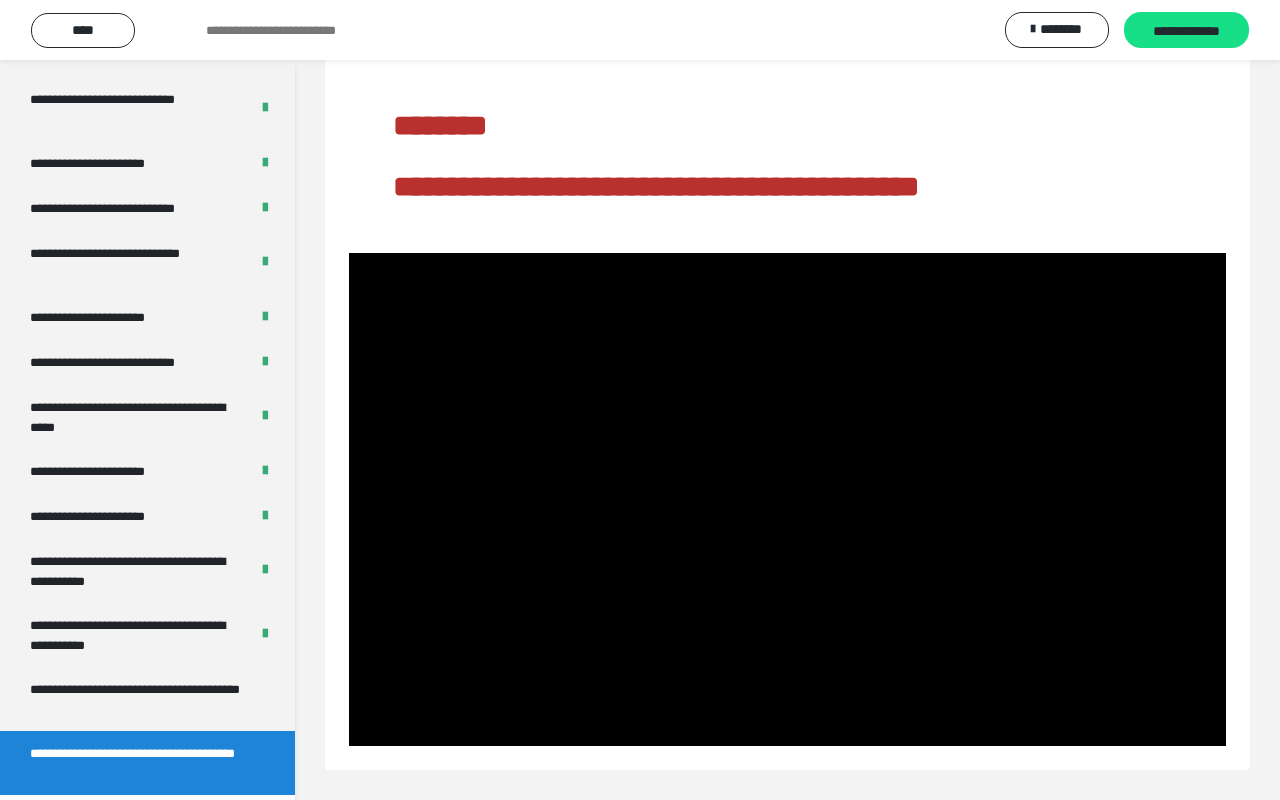 click at bounding box center [787, 499] 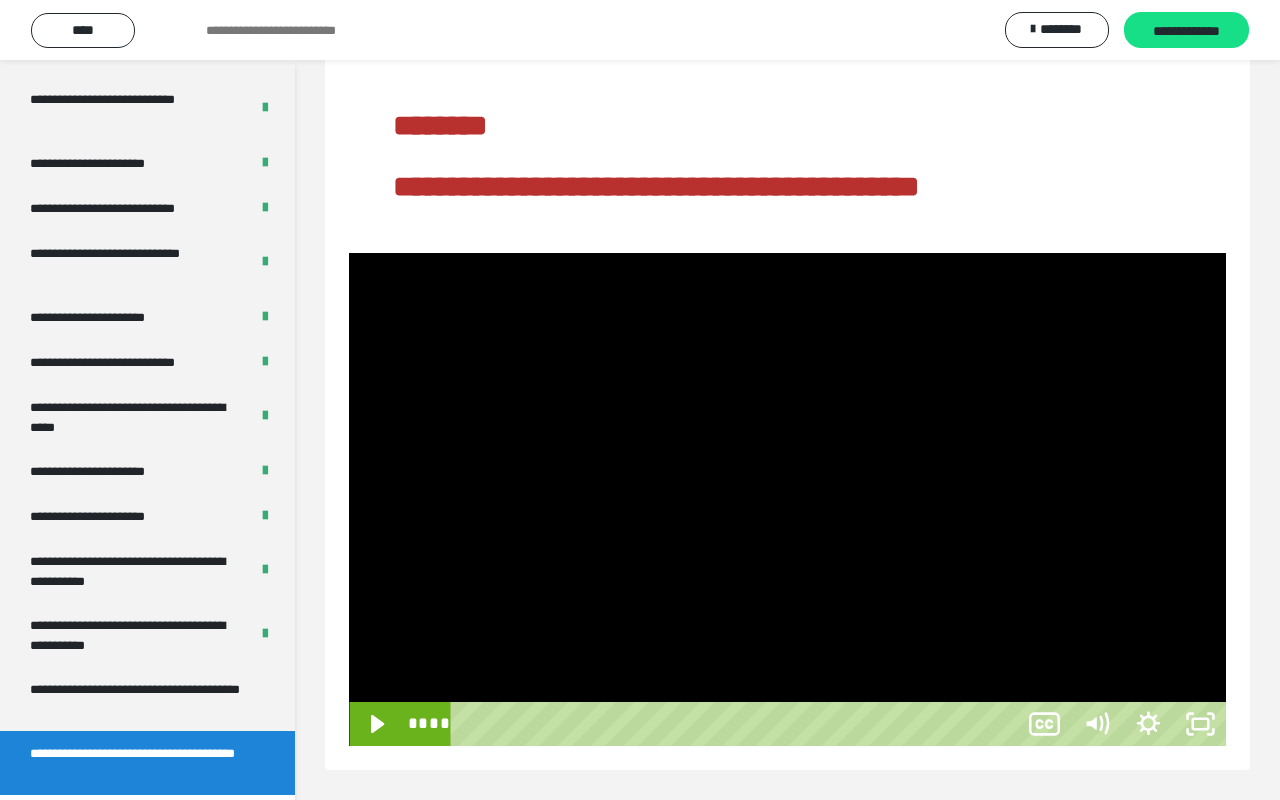 click at bounding box center [787, 499] 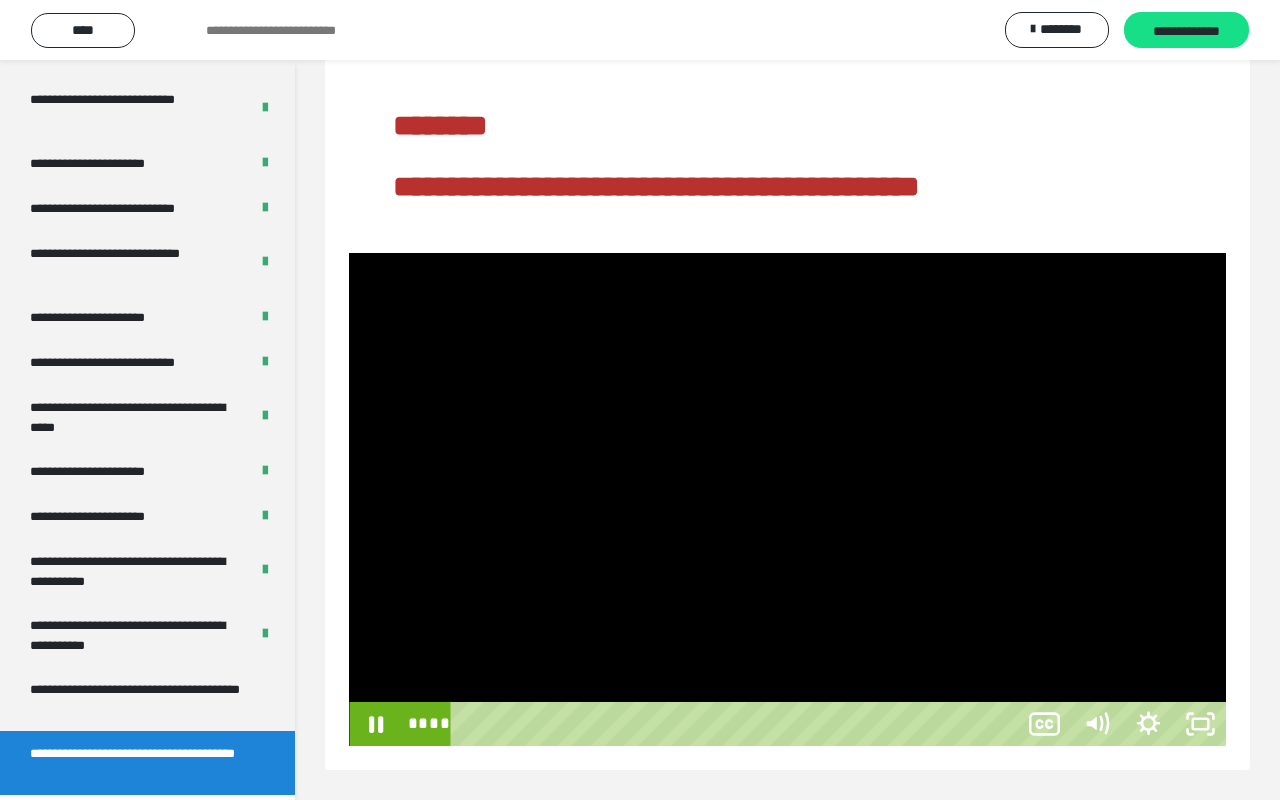 click at bounding box center (787, 499) 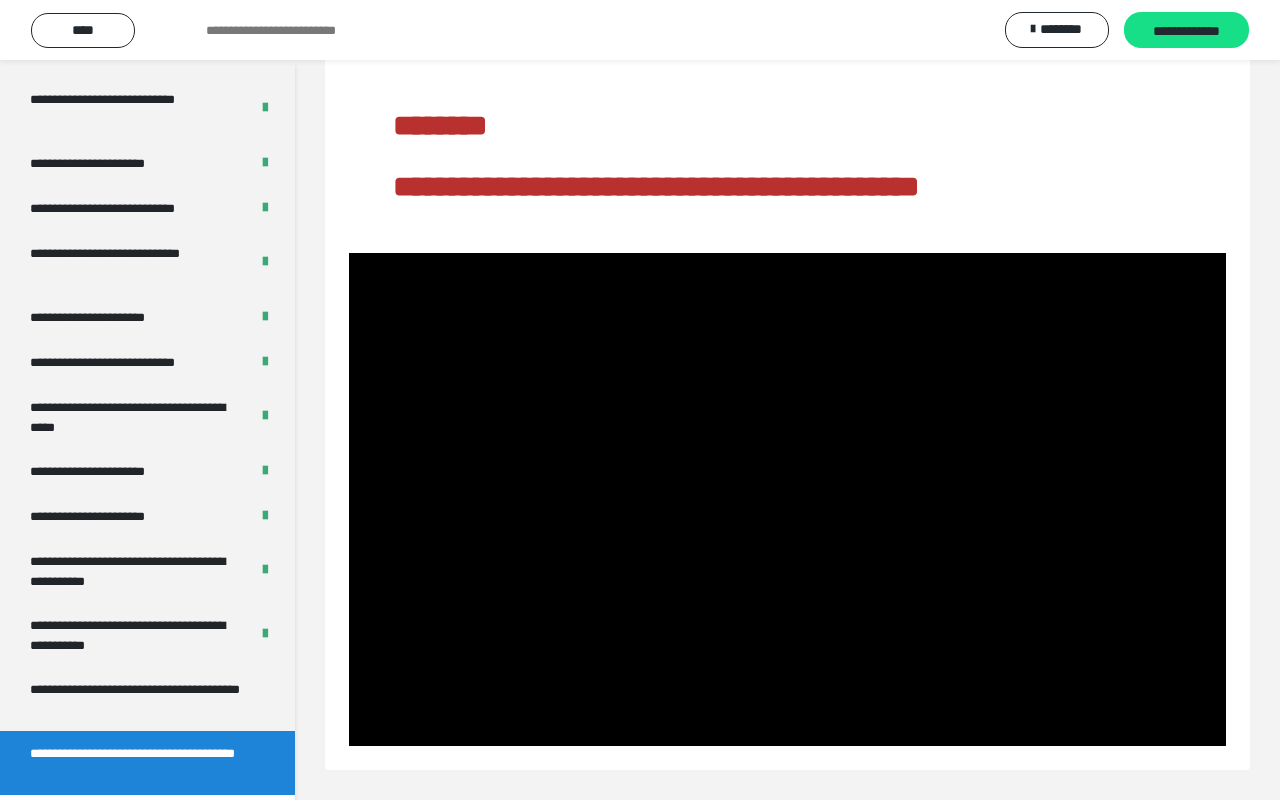 click at bounding box center [787, 499] 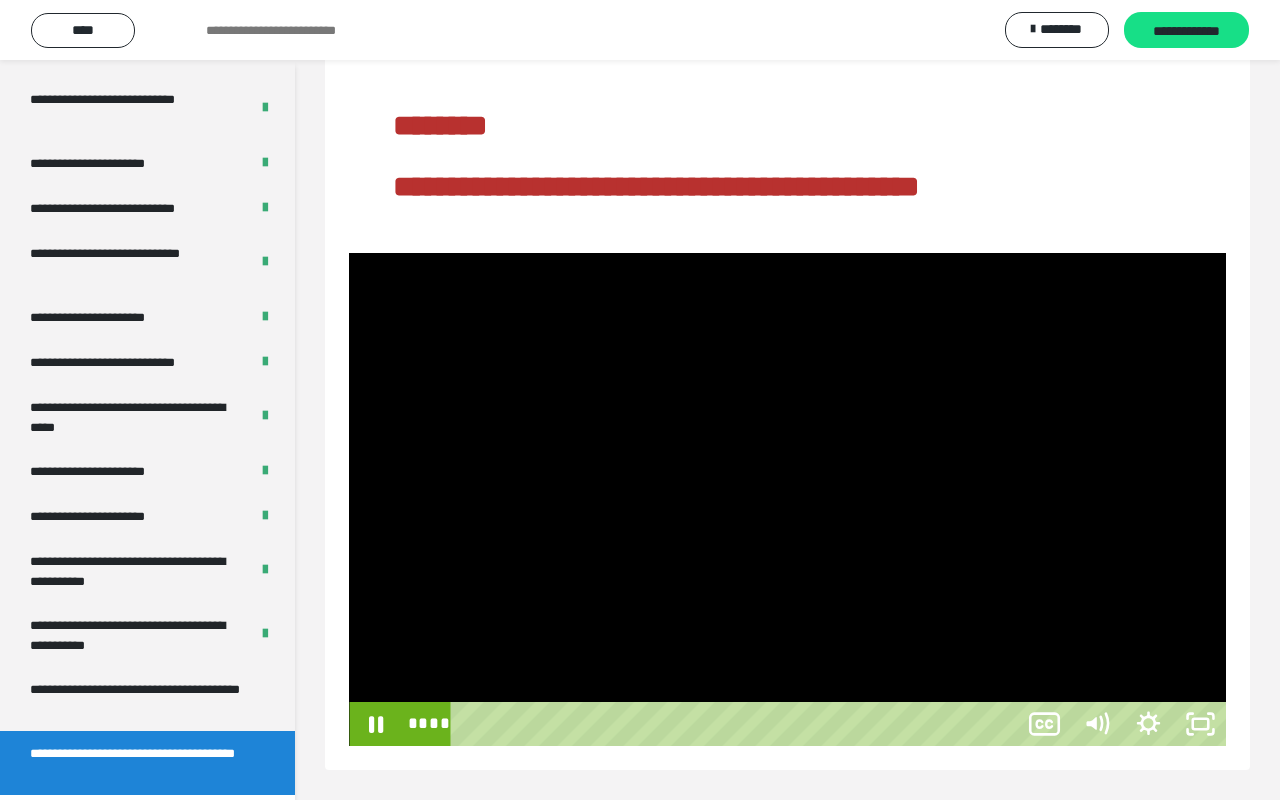 click at bounding box center [787, 499] 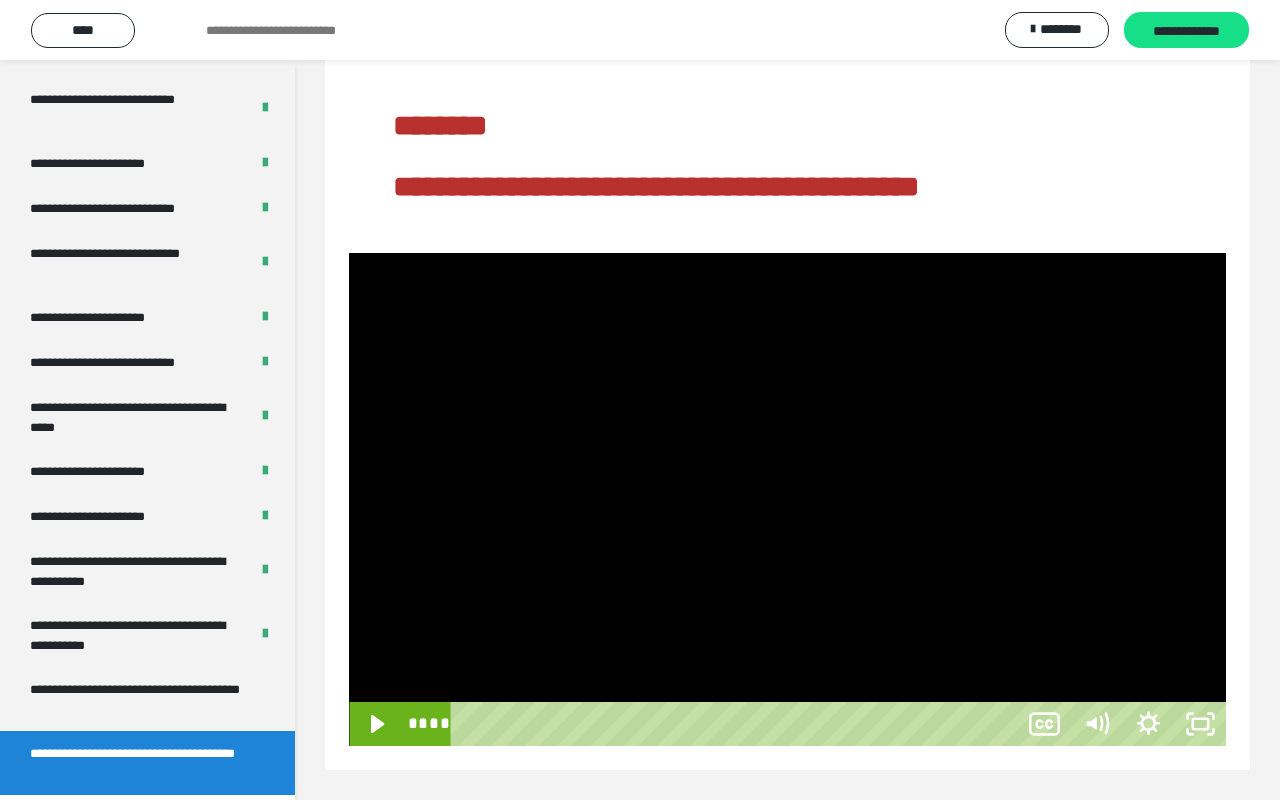 click at bounding box center (787, 499) 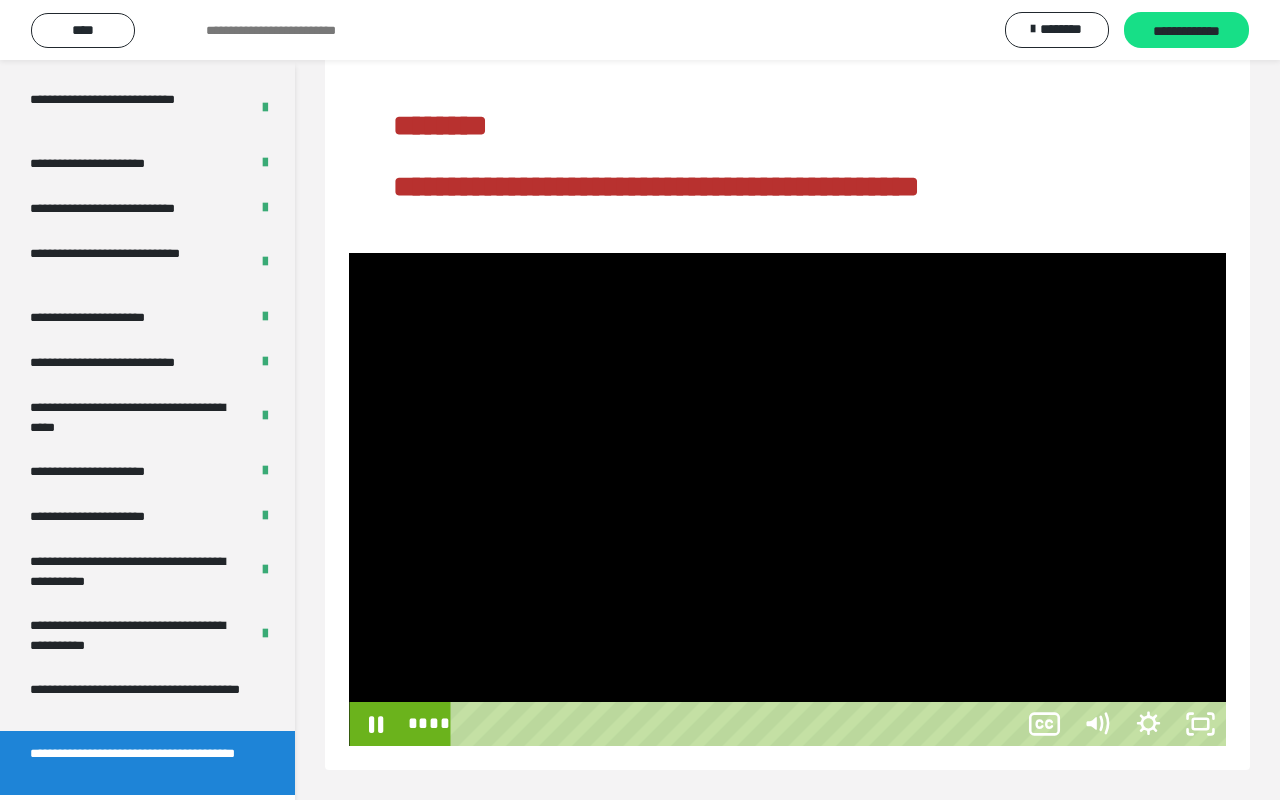 click at bounding box center [787, 499] 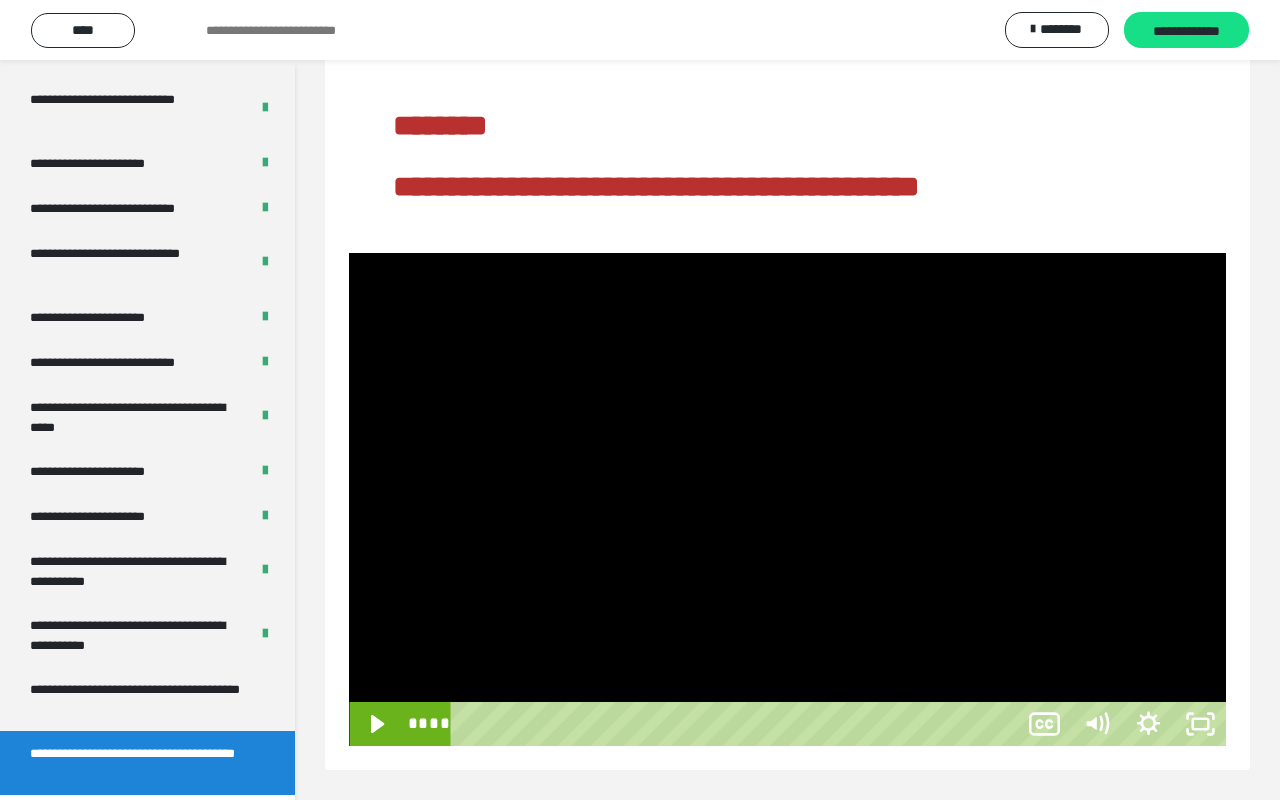 click at bounding box center [787, 499] 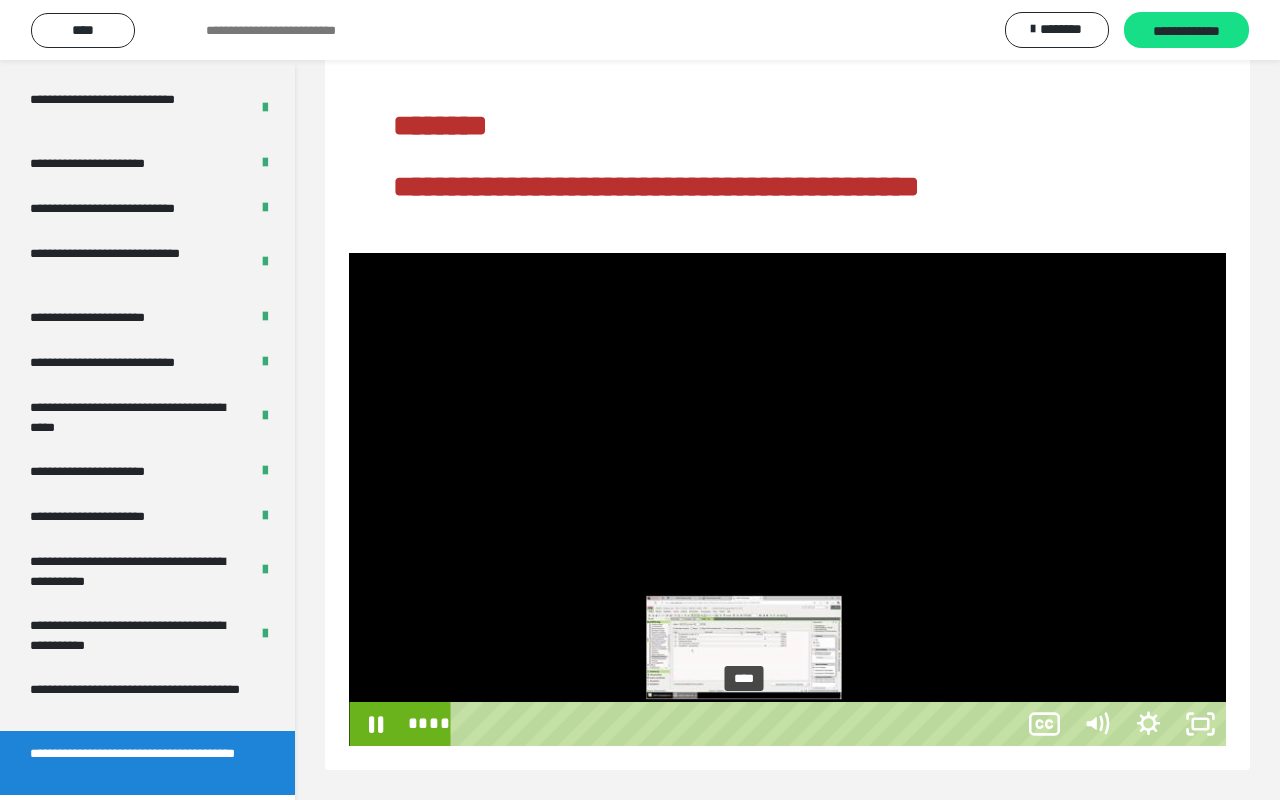 click on "****" at bounding box center (737, 724) 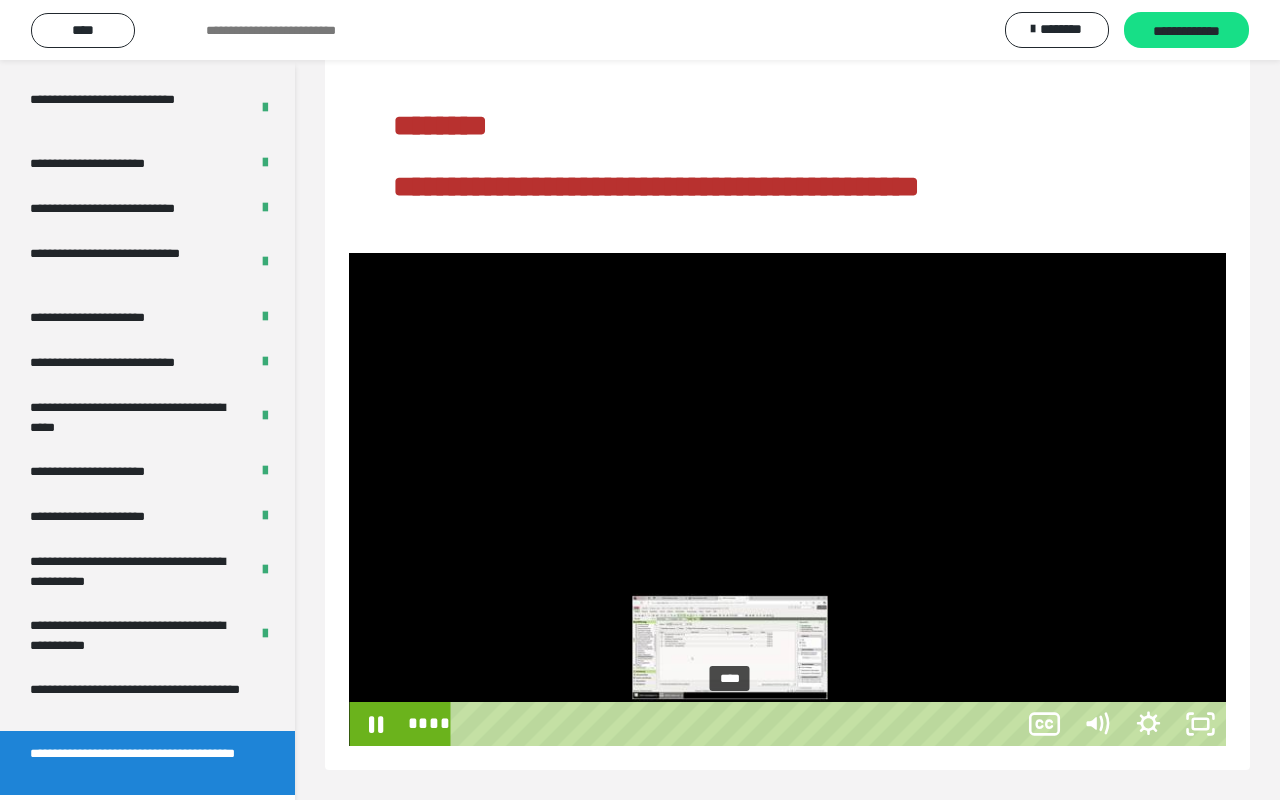 click on "****" at bounding box center [737, 724] 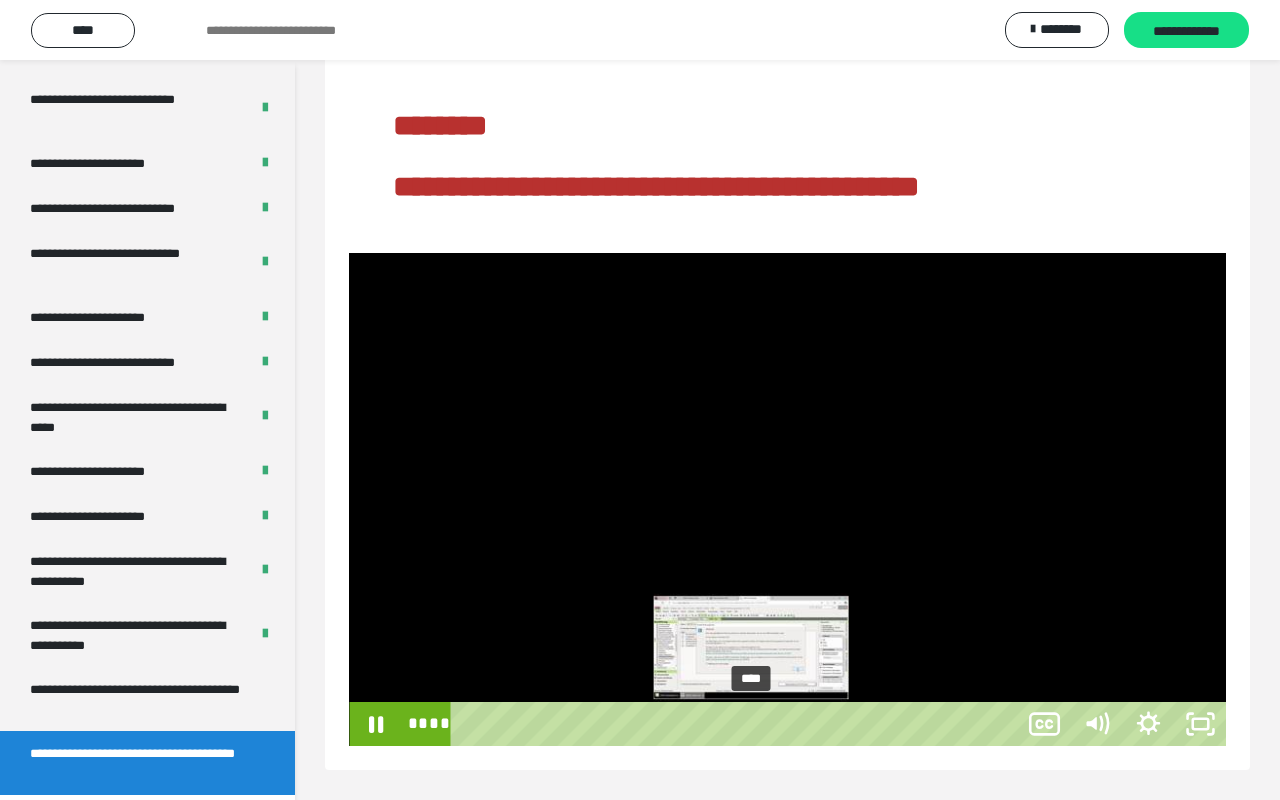 click on "****" at bounding box center (737, 724) 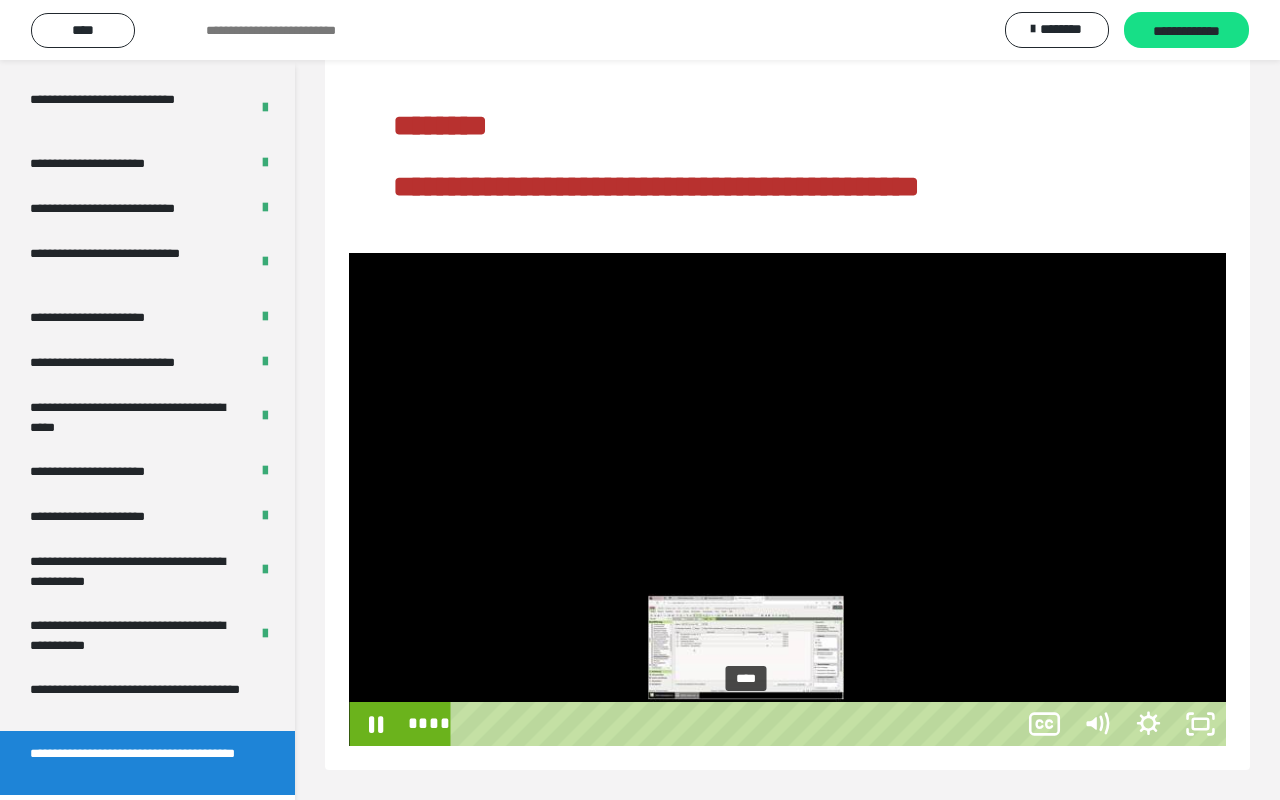click on "****" at bounding box center [737, 724] 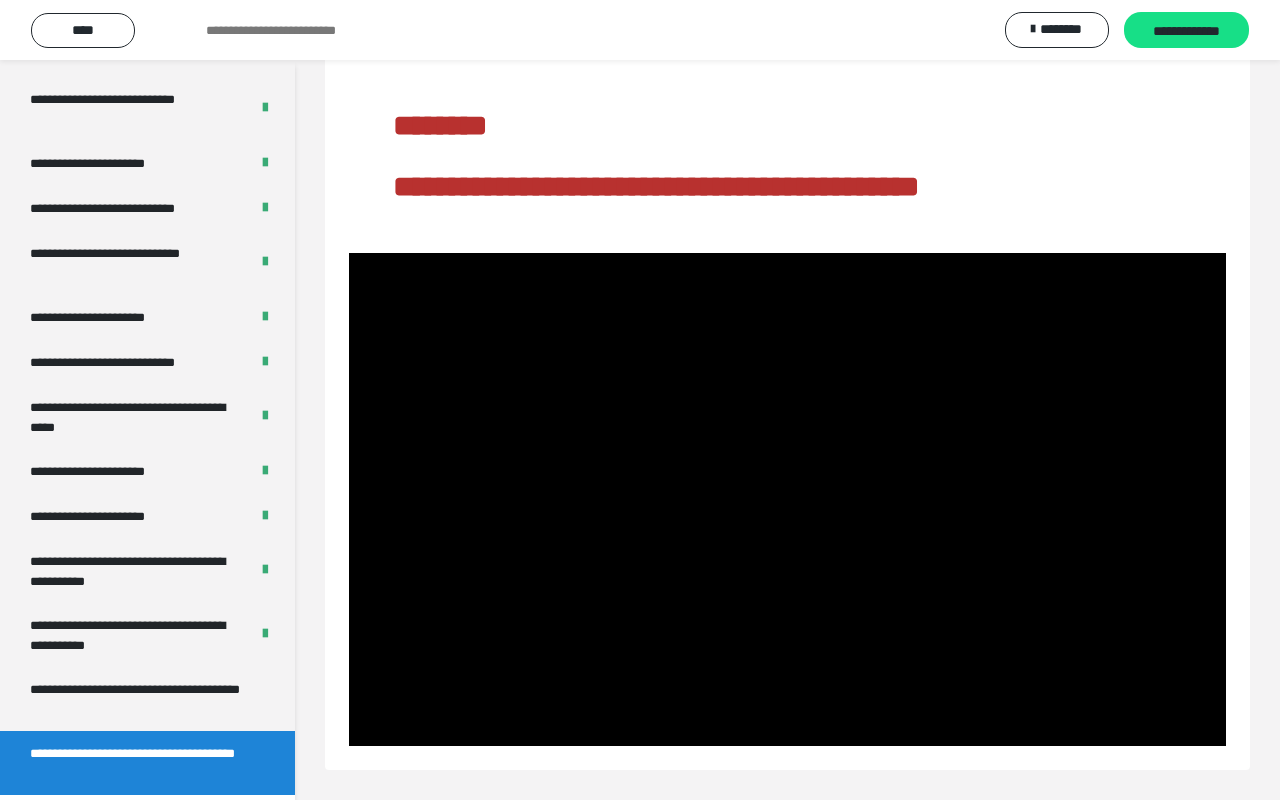 click at bounding box center [787, 499] 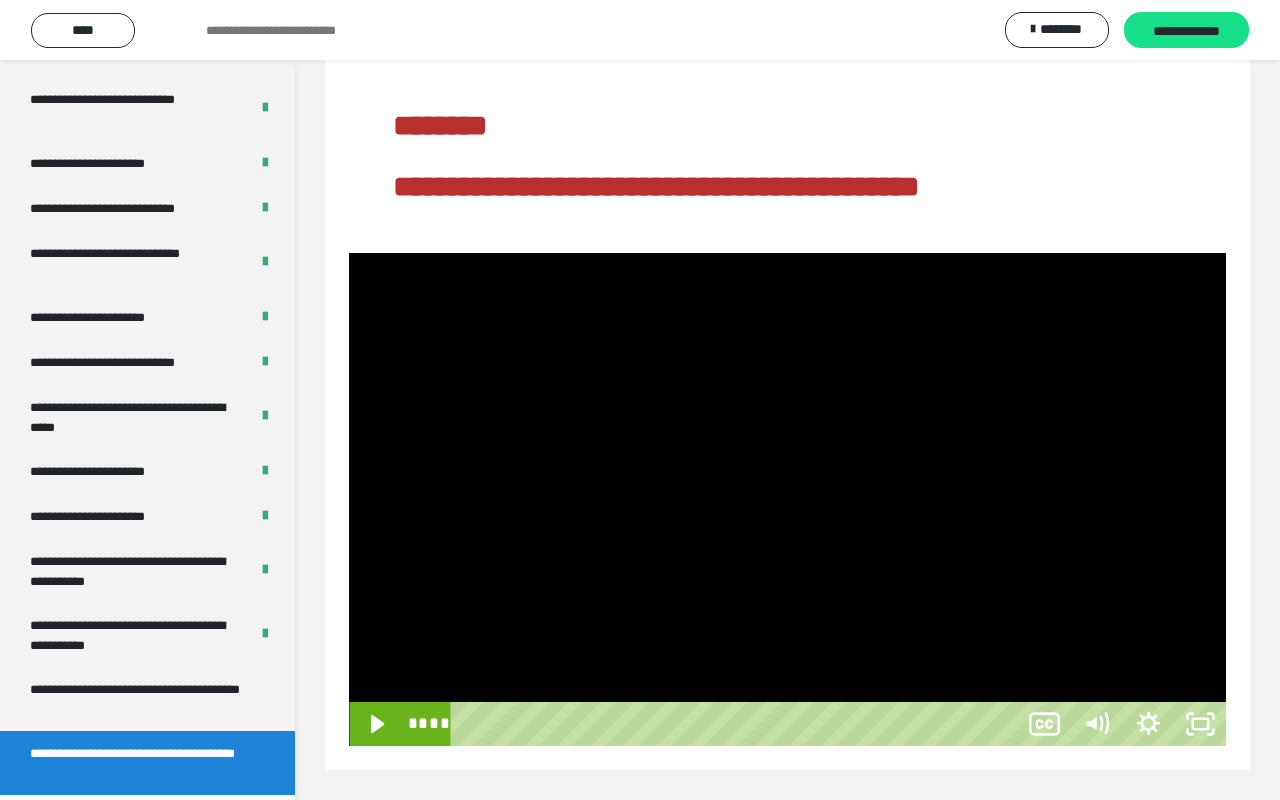 click at bounding box center [787, 499] 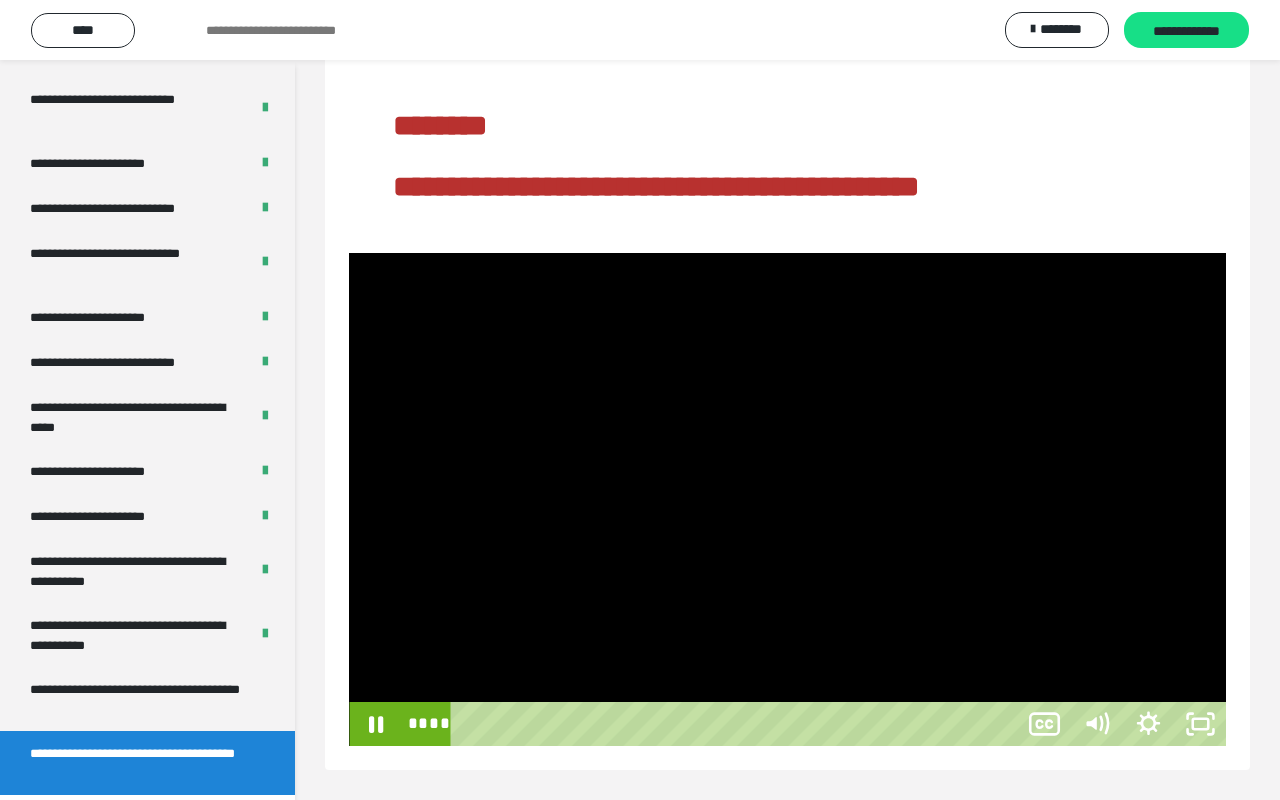 click at bounding box center (787, 499) 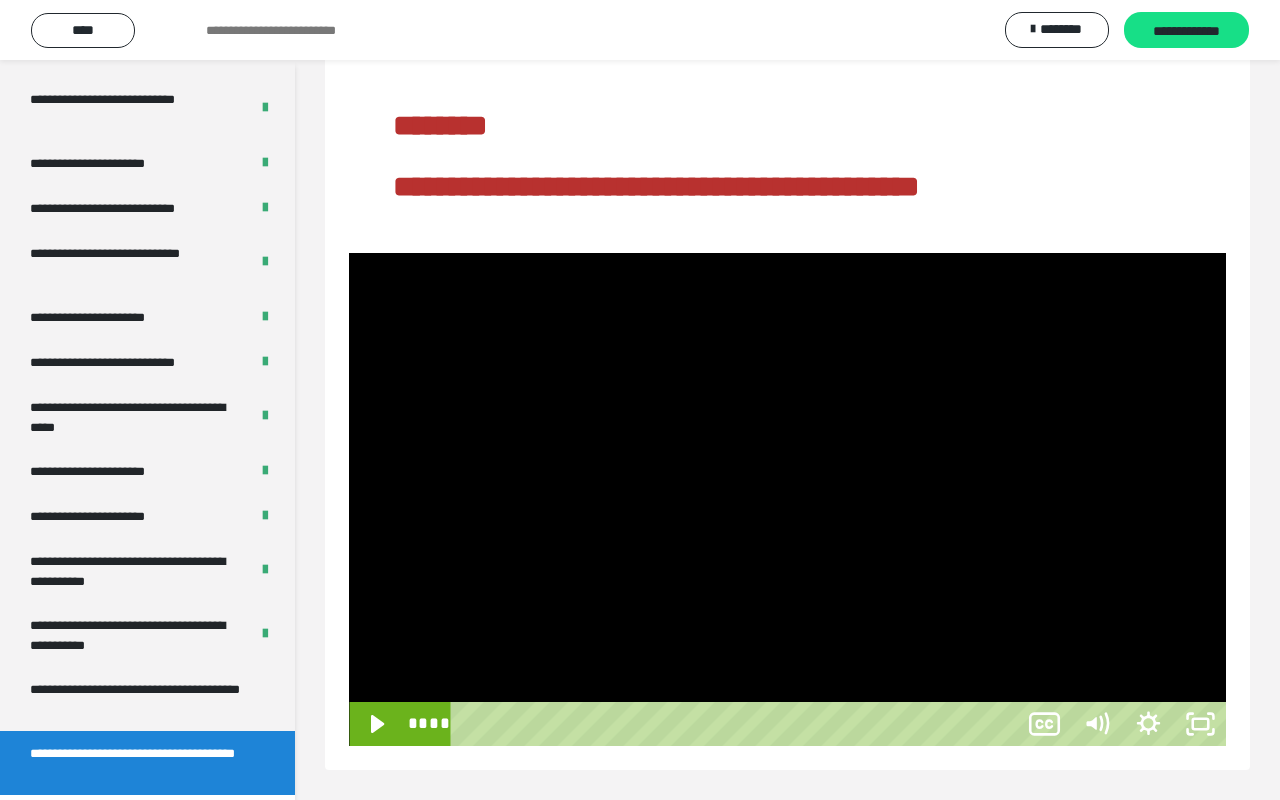 click at bounding box center [787, 499] 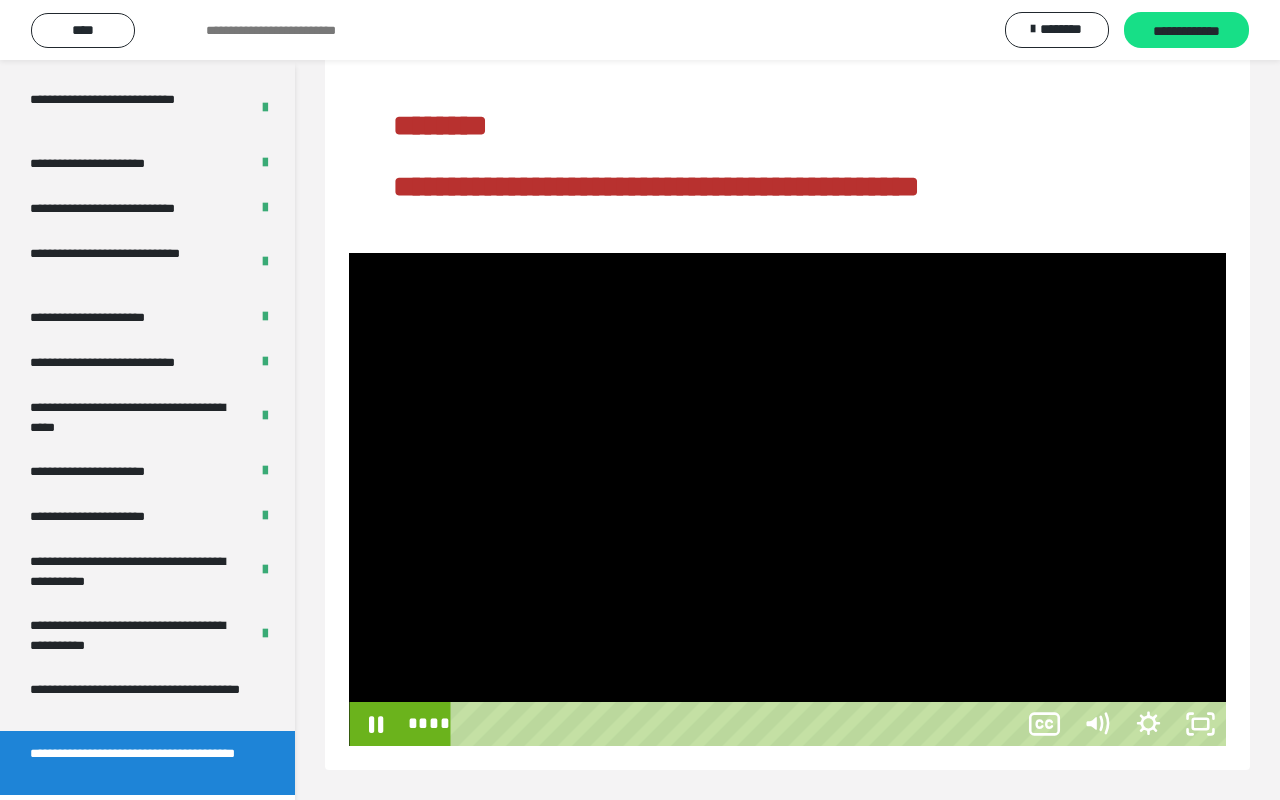 click at bounding box center [787, 499] 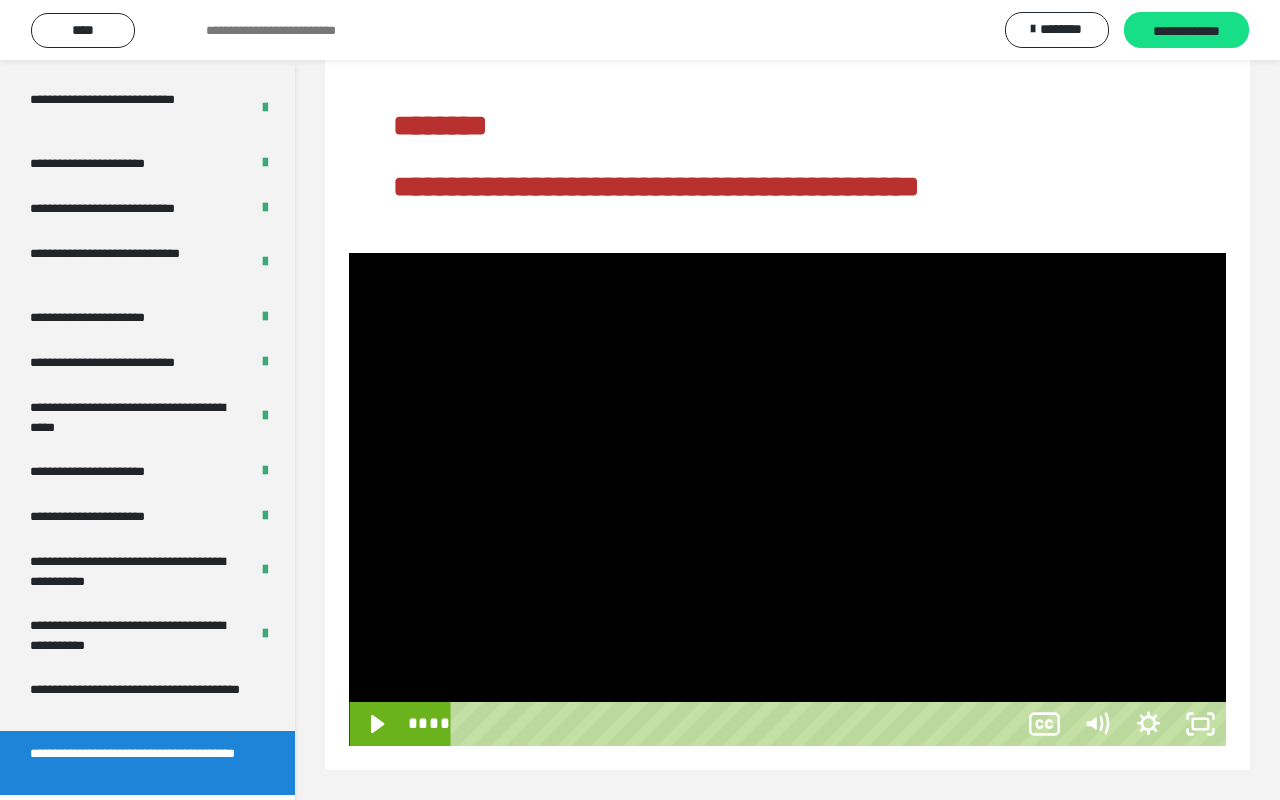 click at bounding box center [787, 499] 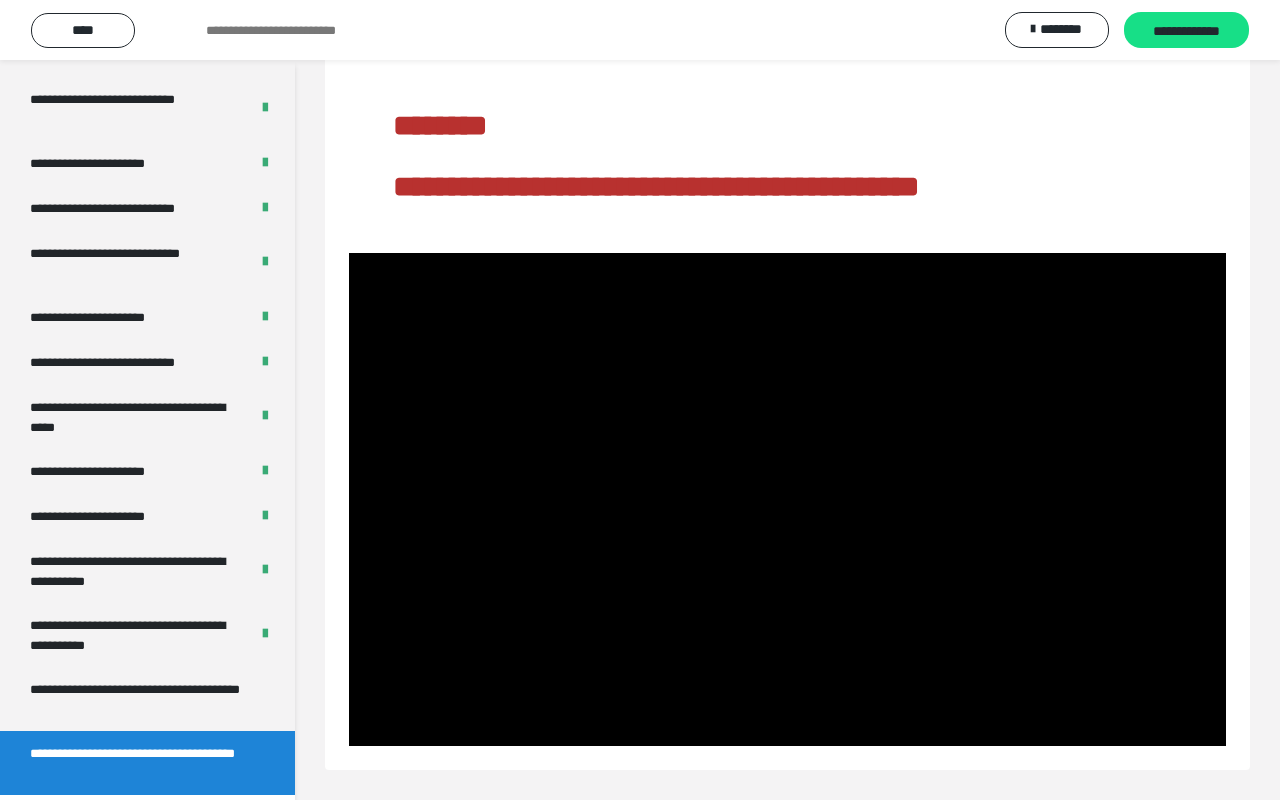 click at bounding box center [787, 499] 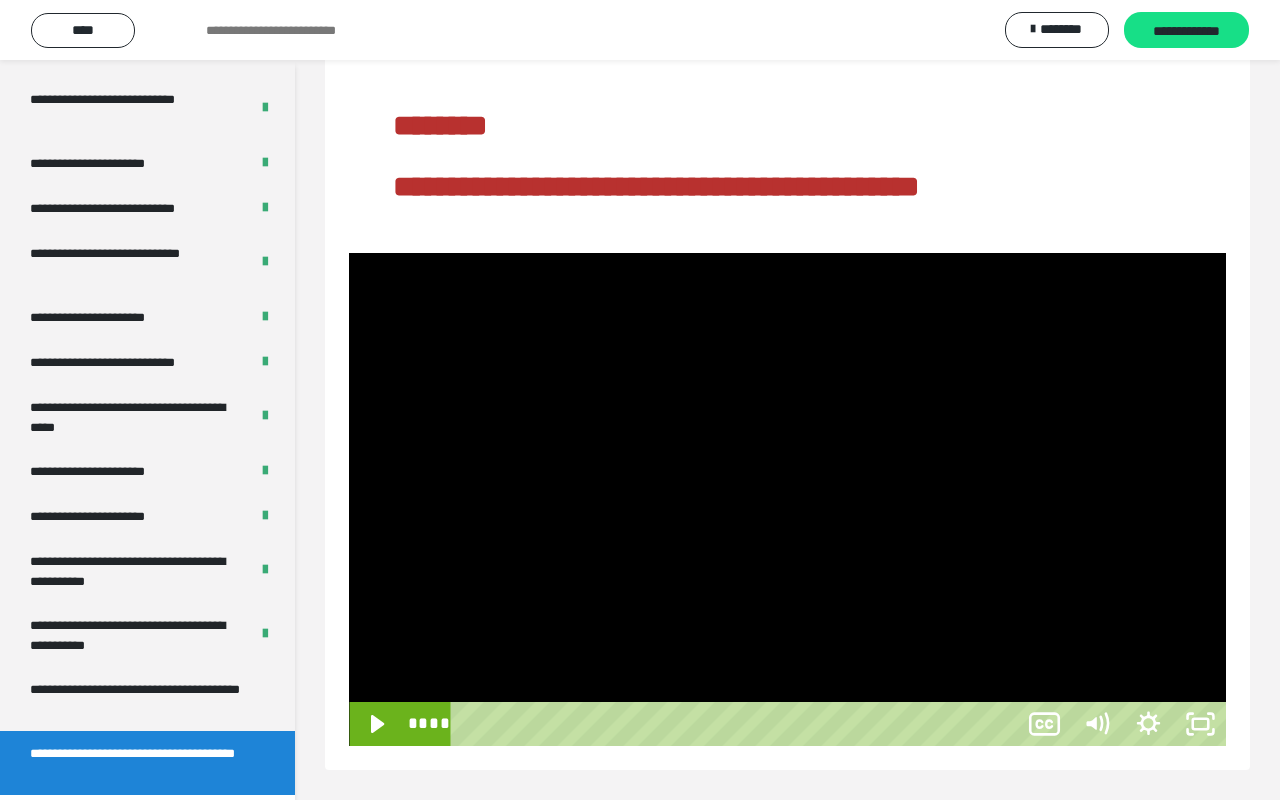 click at bounding box center (787, 499) 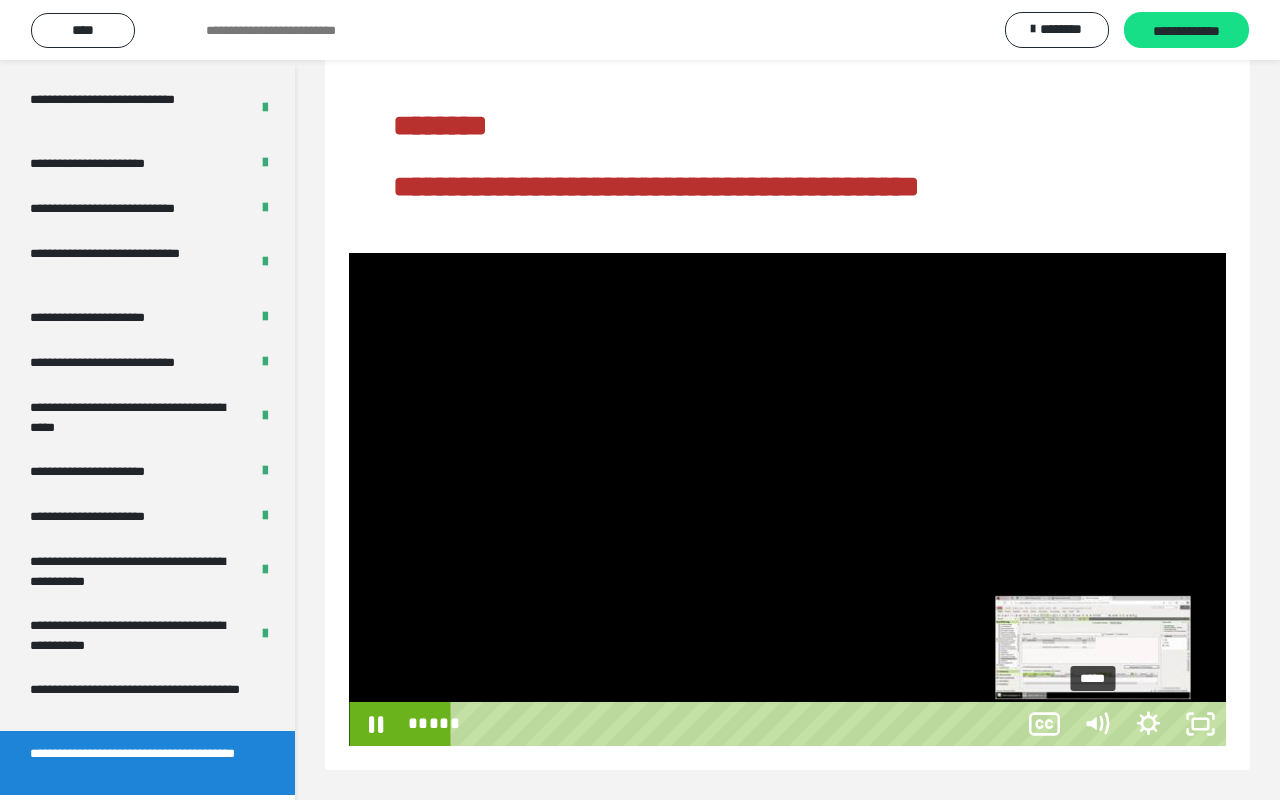 click on "*****" at bounding box center (737, 724) 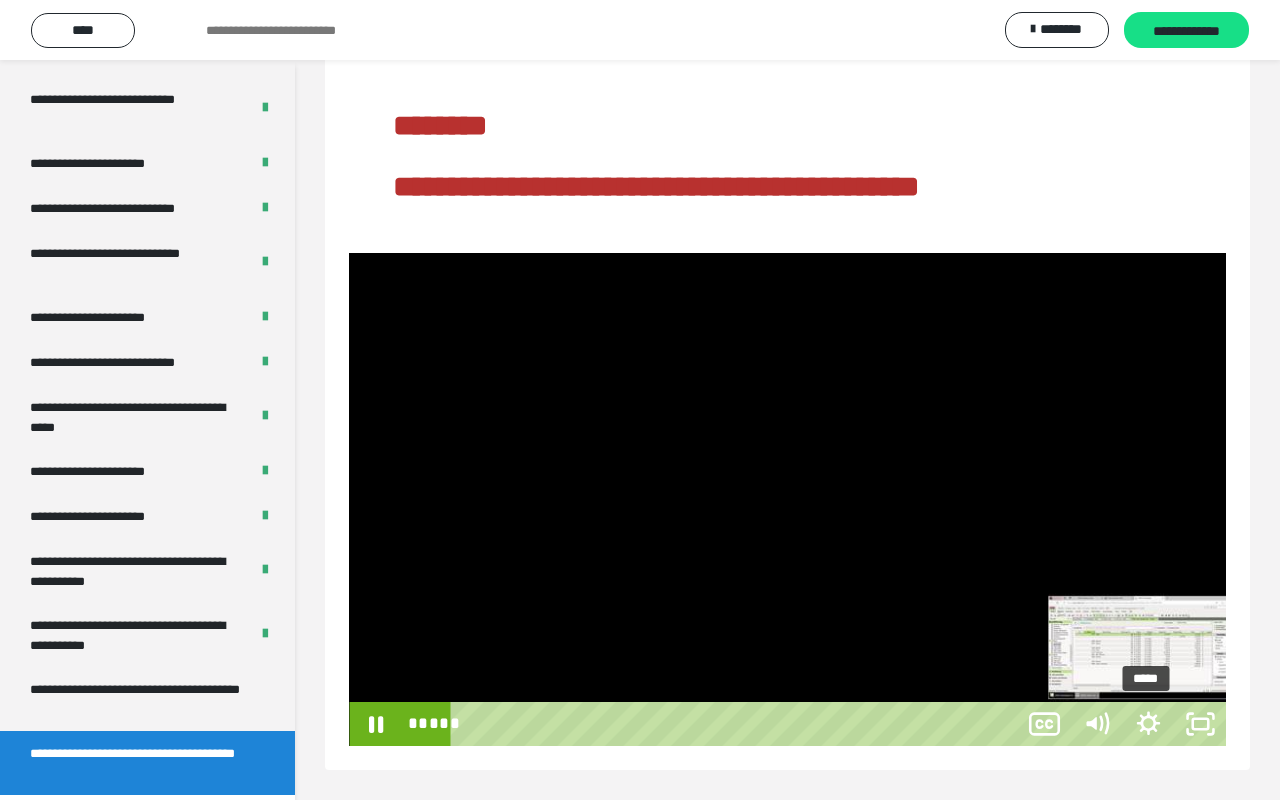 click on "*****" at bounding box center [737, 724] 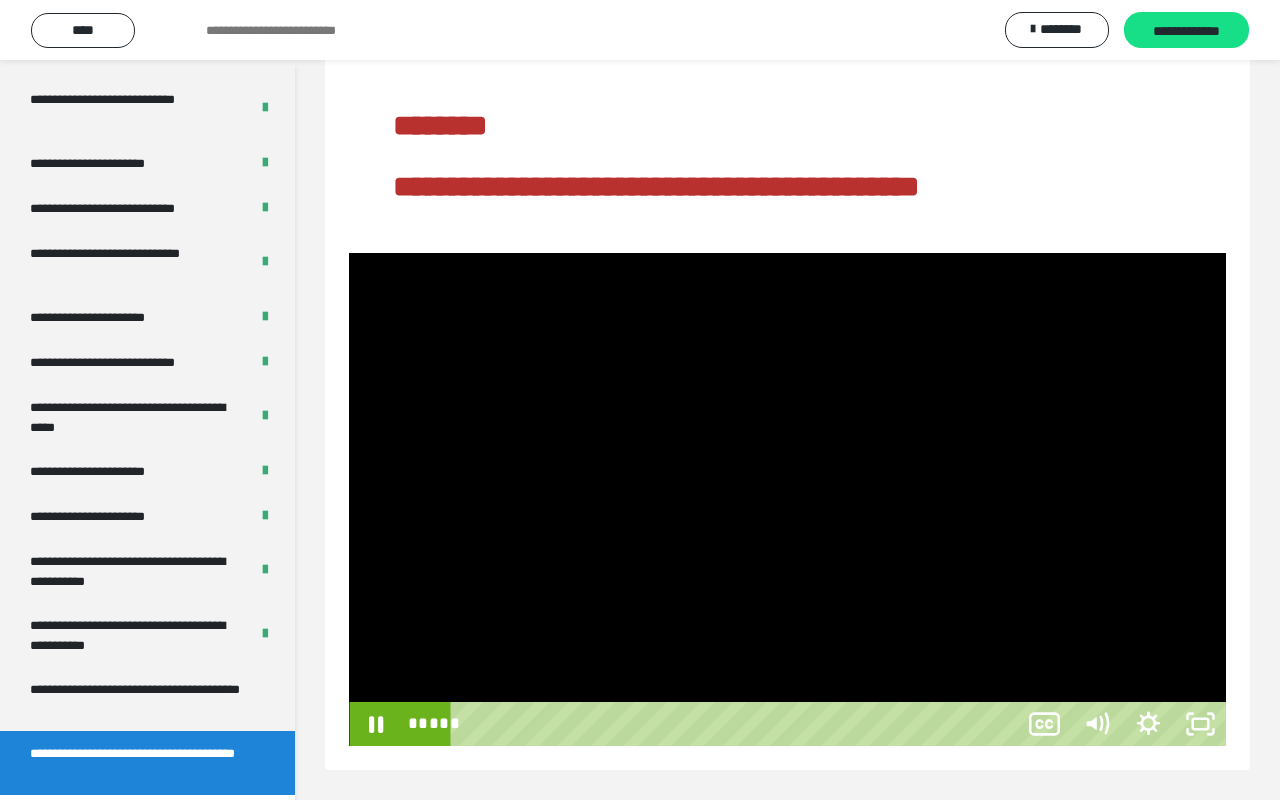 click at bounding box center (787, 499) 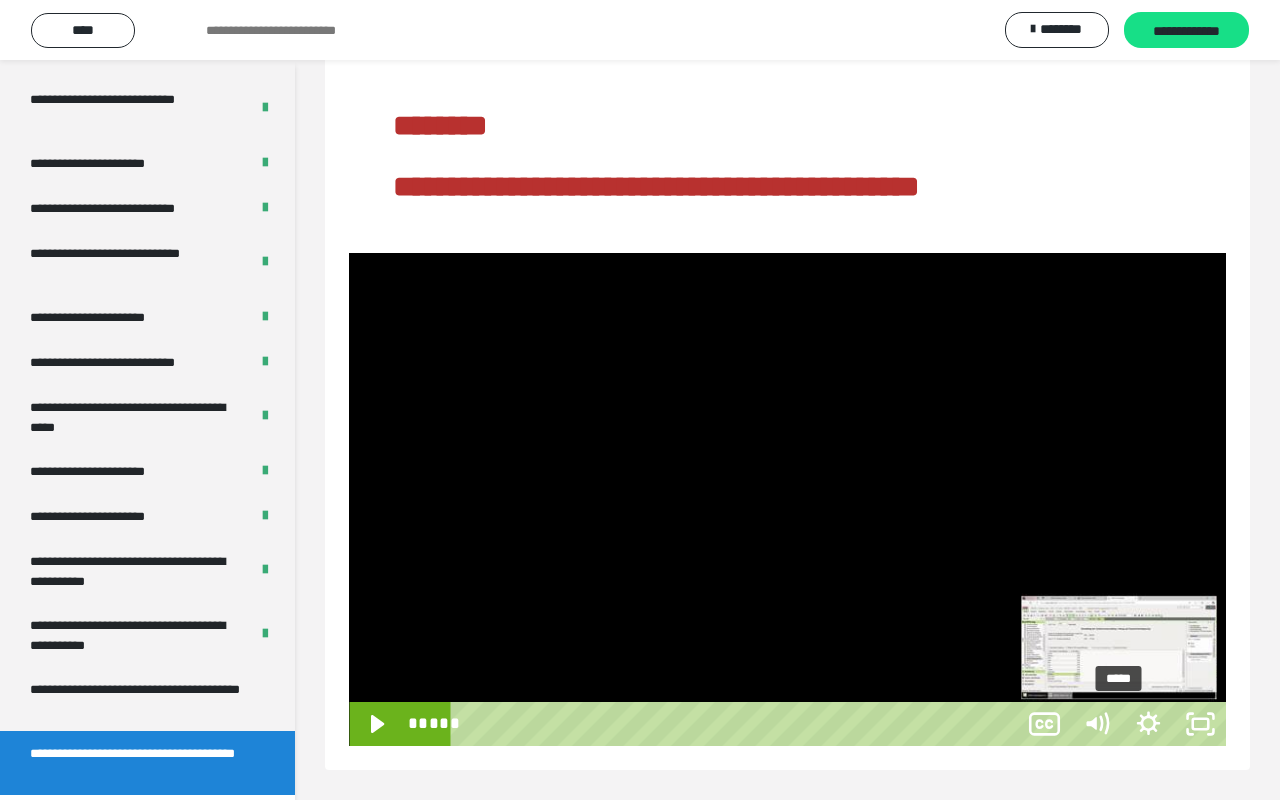 click on "*****" at bounding box center (737, 724) 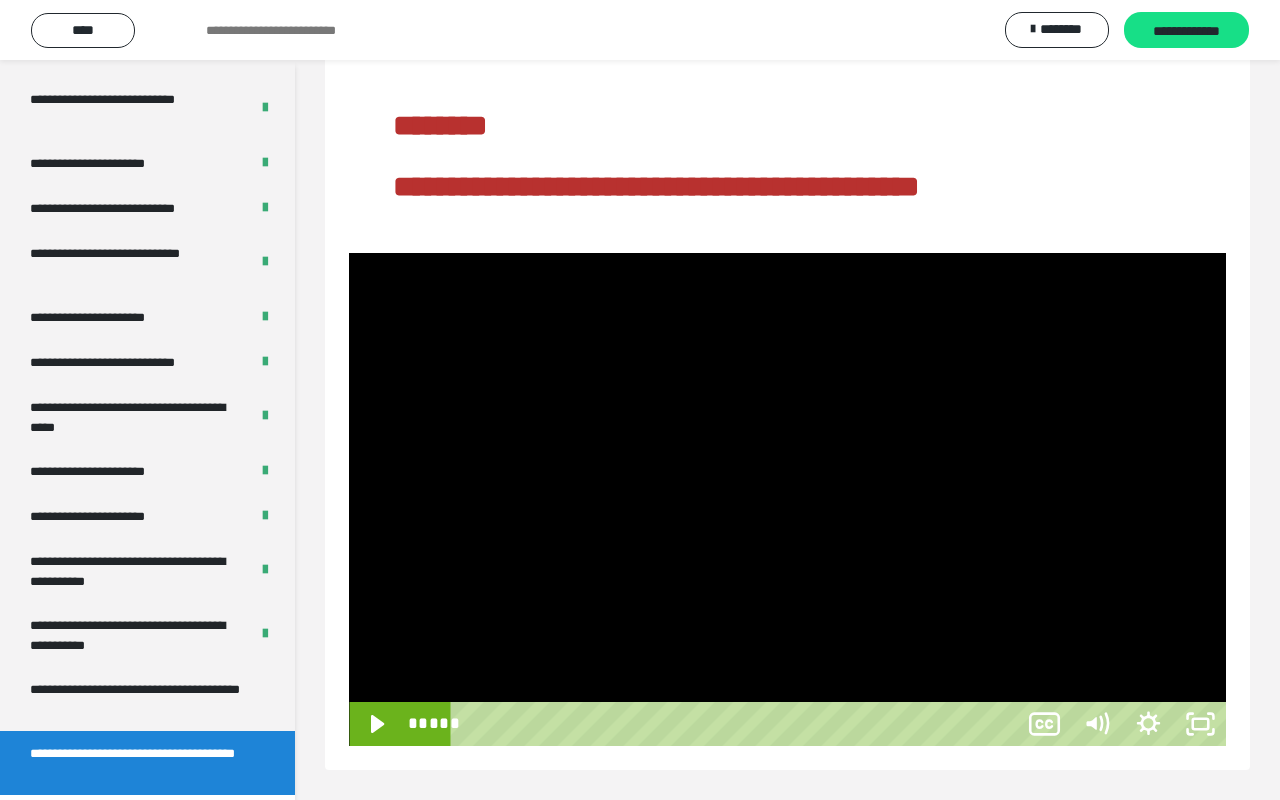 click at bounding box center [787, 499] 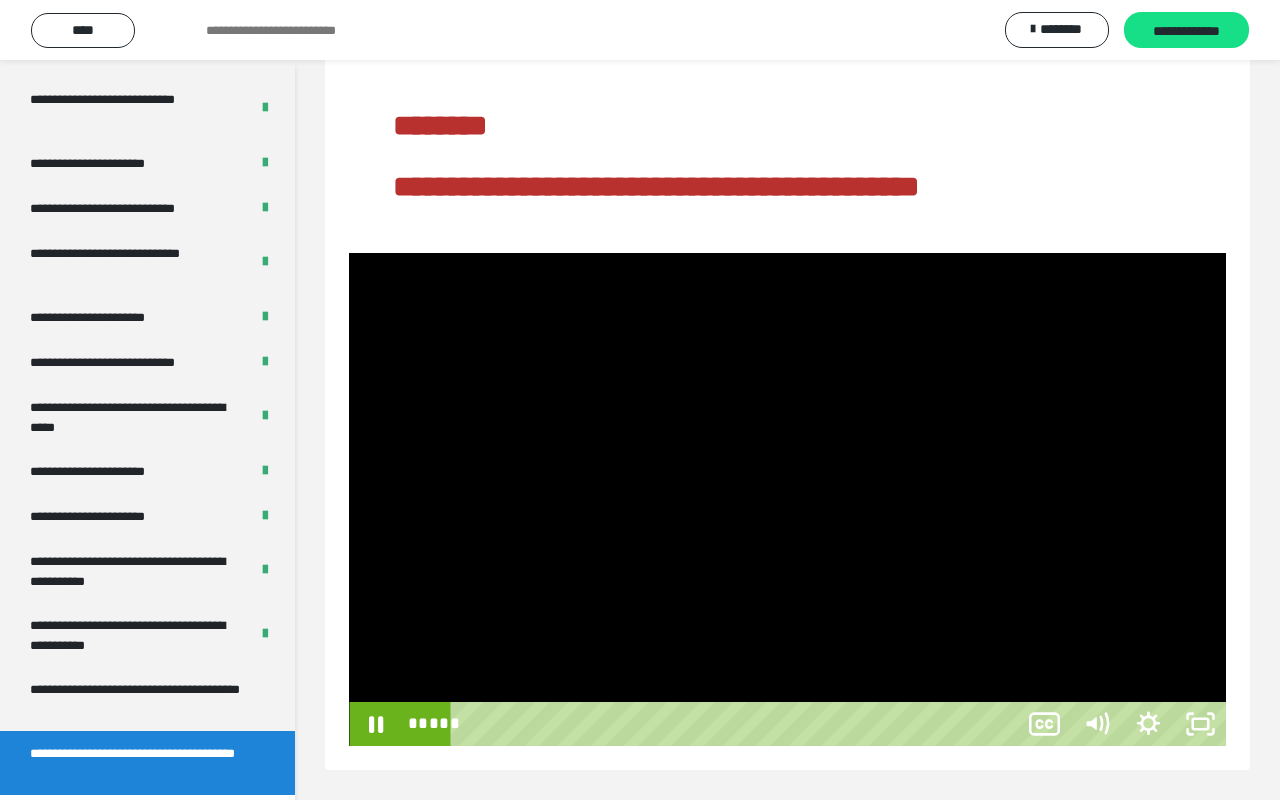 click at bounding box center (787, 499) 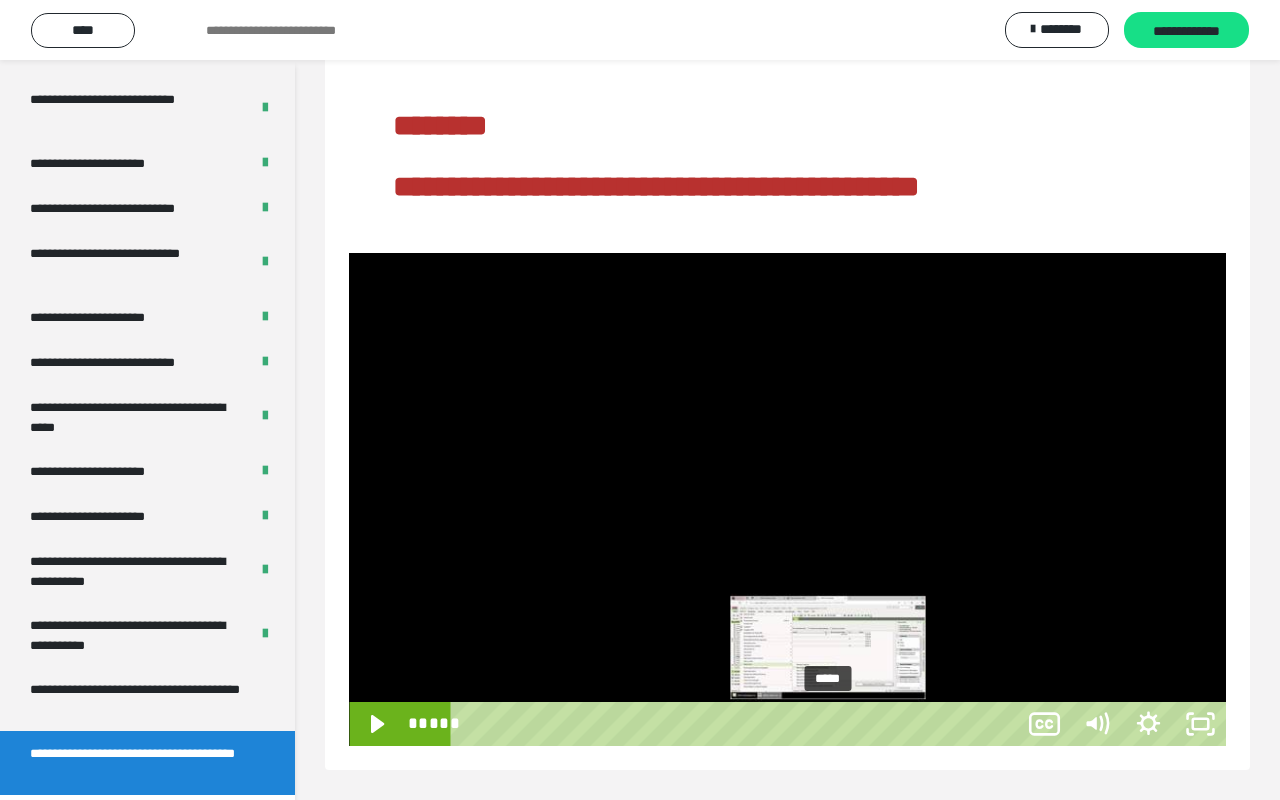 click on "*****" at bounding box center [737, 724] 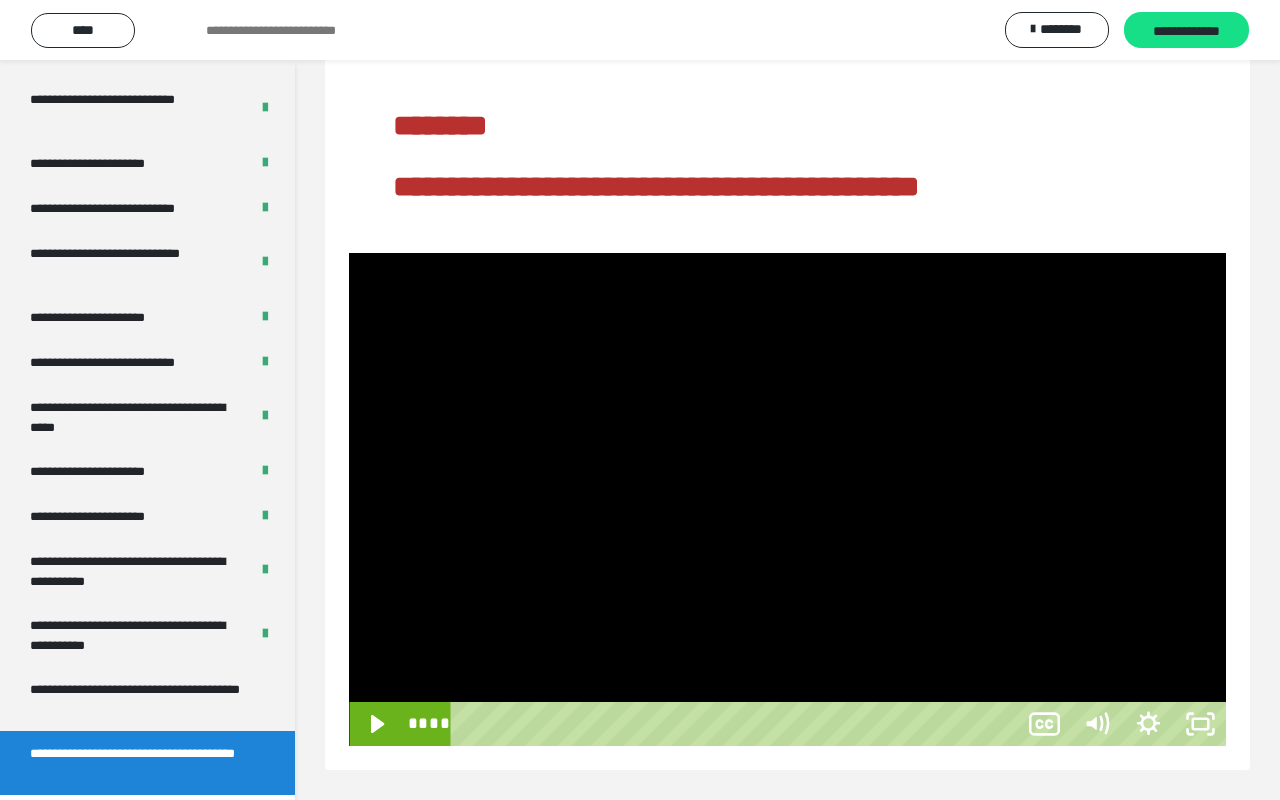 click at bounding box center (787, 499) 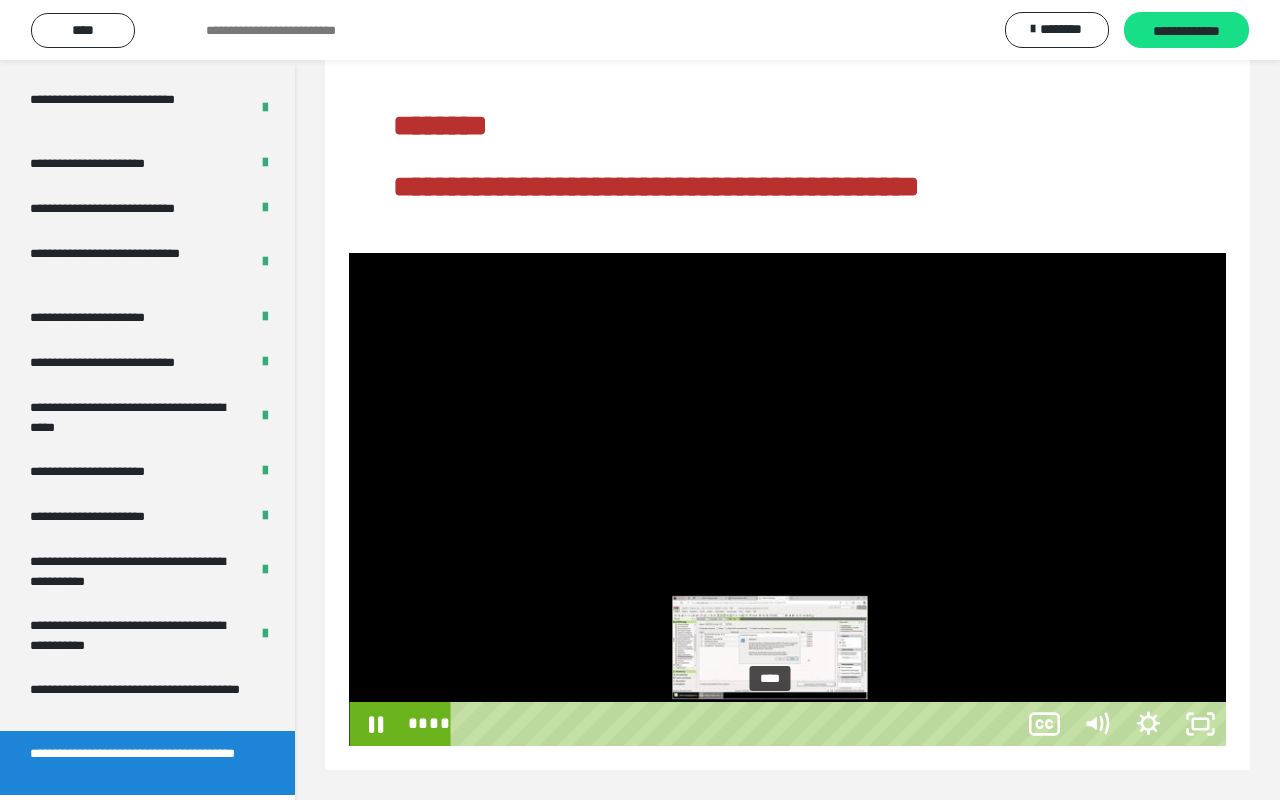 click on "****" at bounding box center [737, 724] 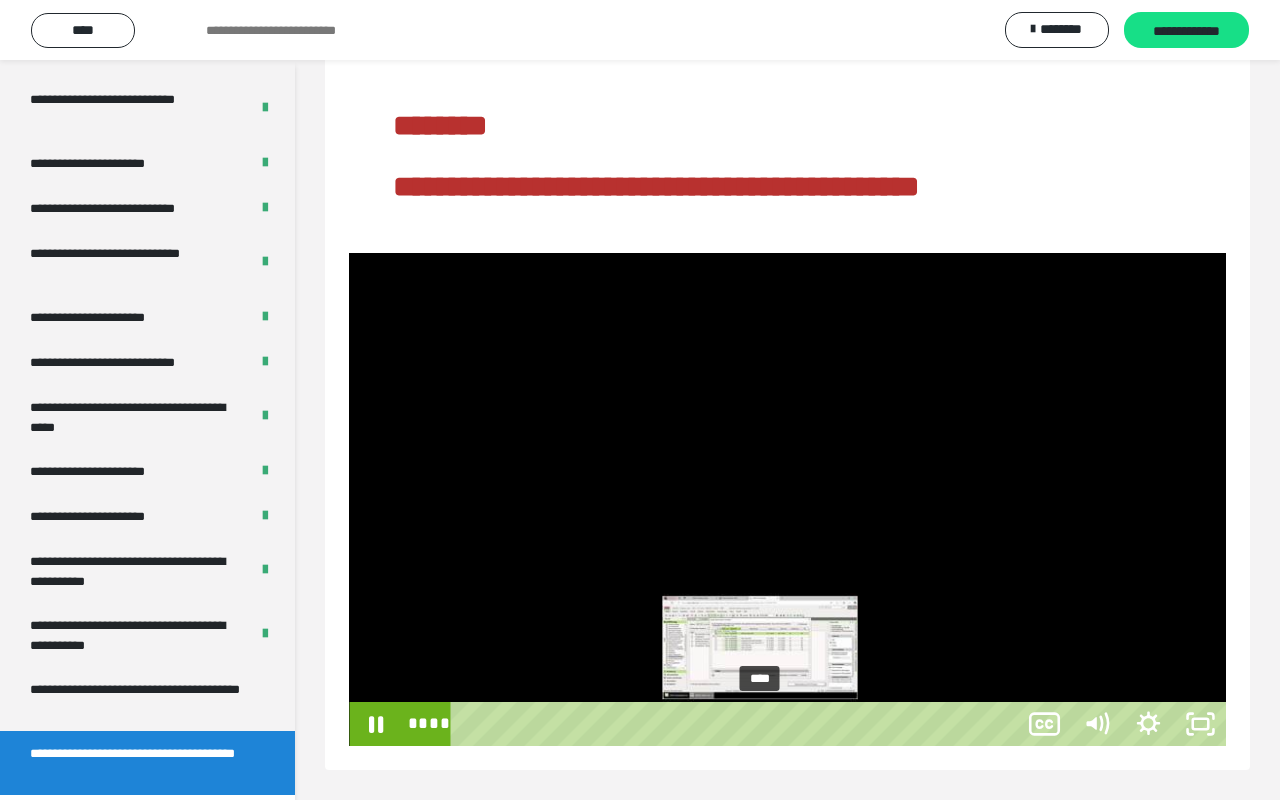 click on "****" at bounding box center [737, 724] 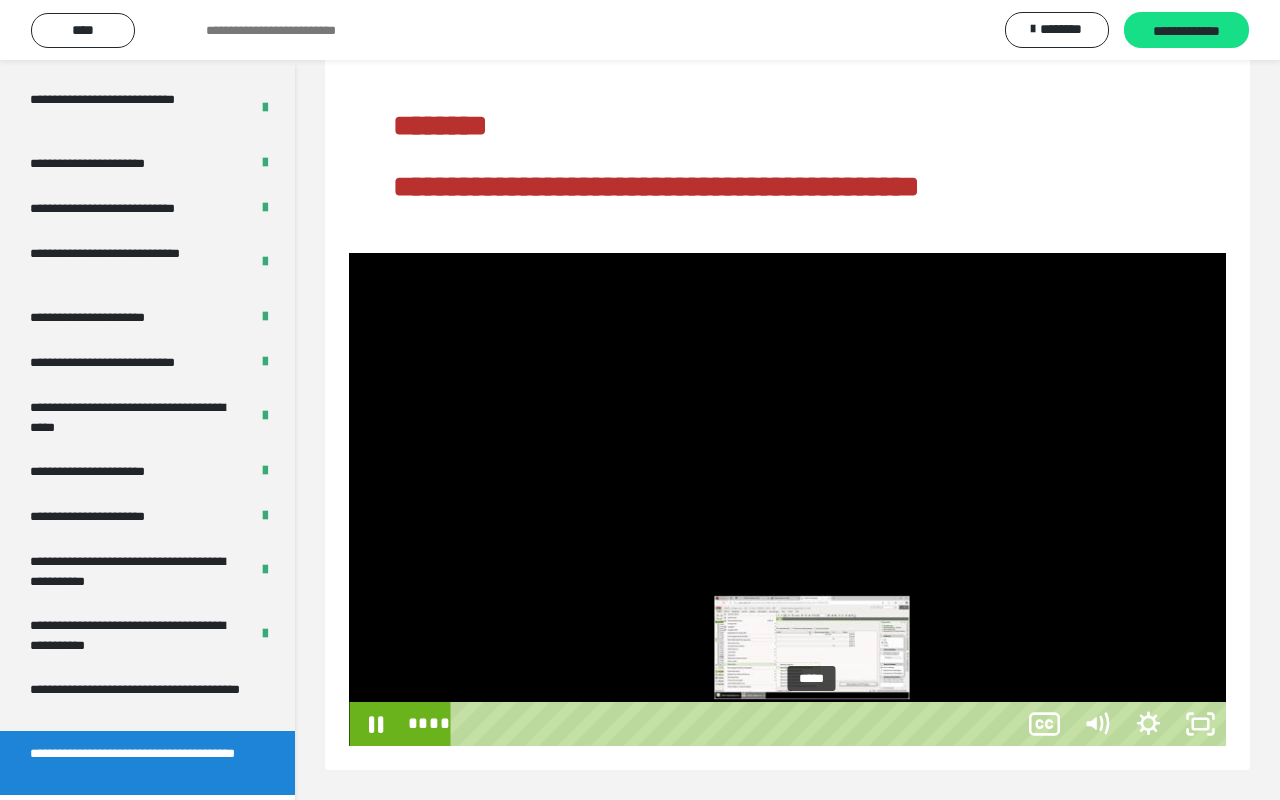 click on "*****" at bounding box center (737, 724) 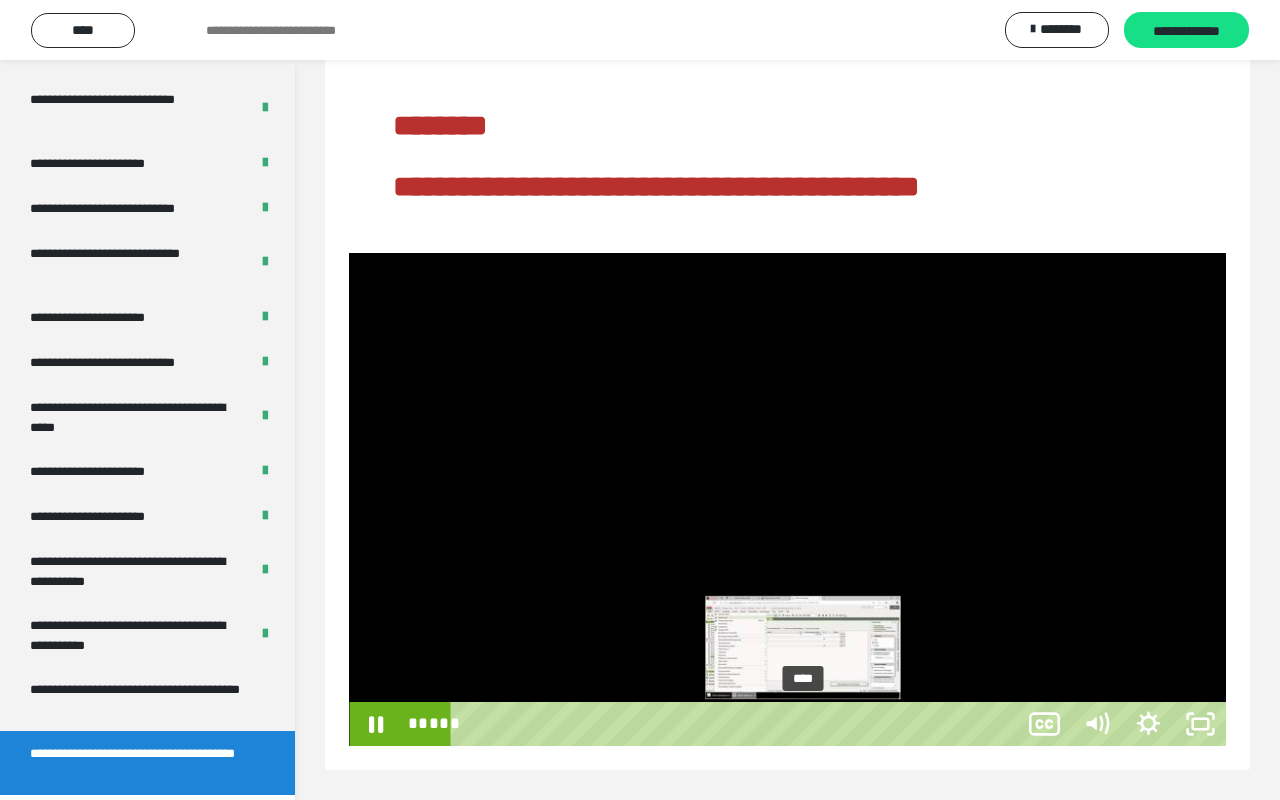 click on "****" at bounding box center [737, 724] 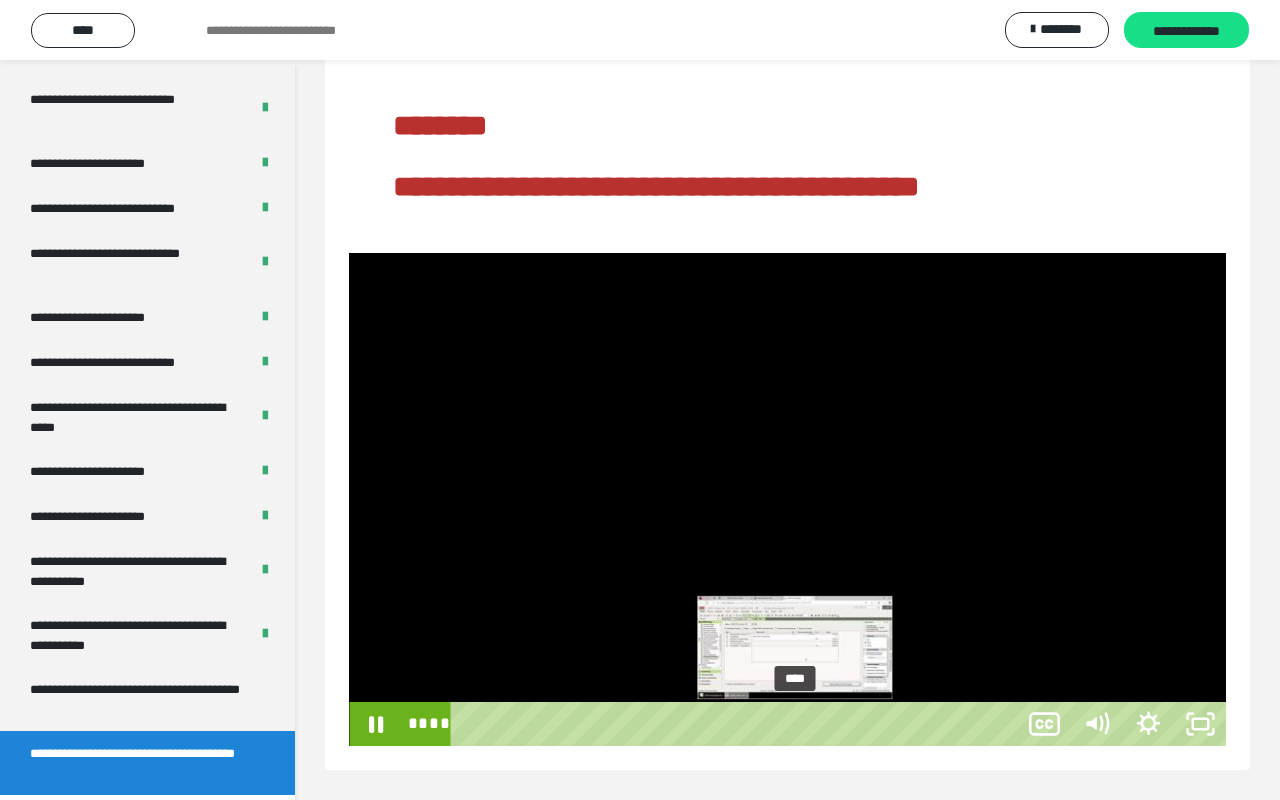 click at bounding box center (804, 724) 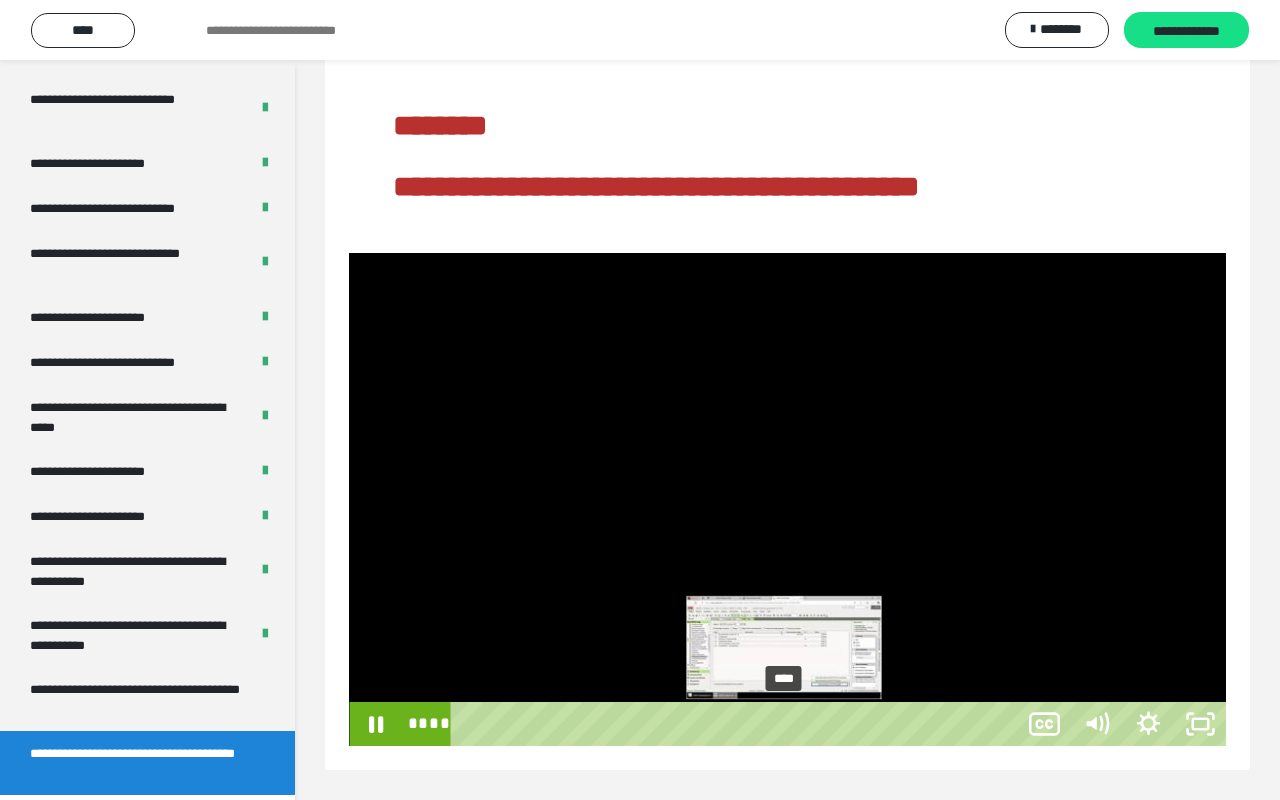 click on "****" at bounding box center (737, 724) 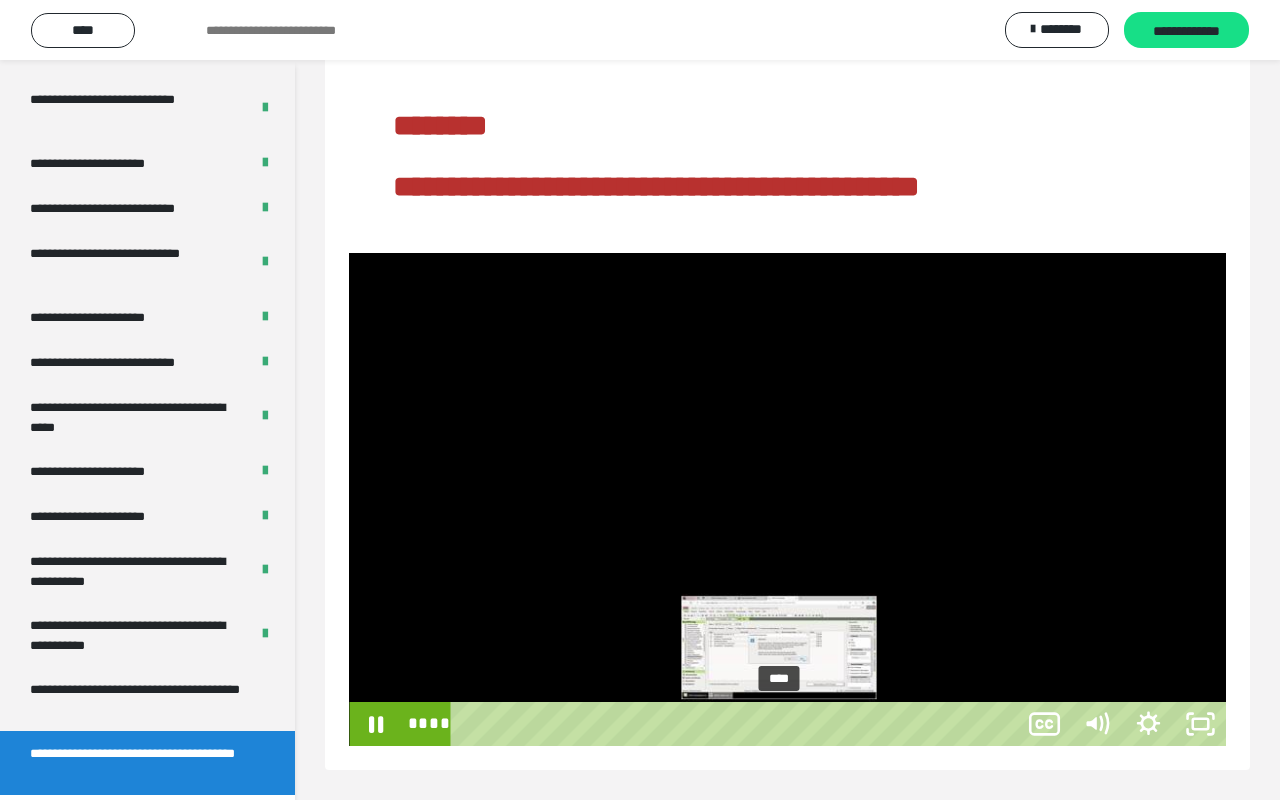 click at bounding box center [785, 724] 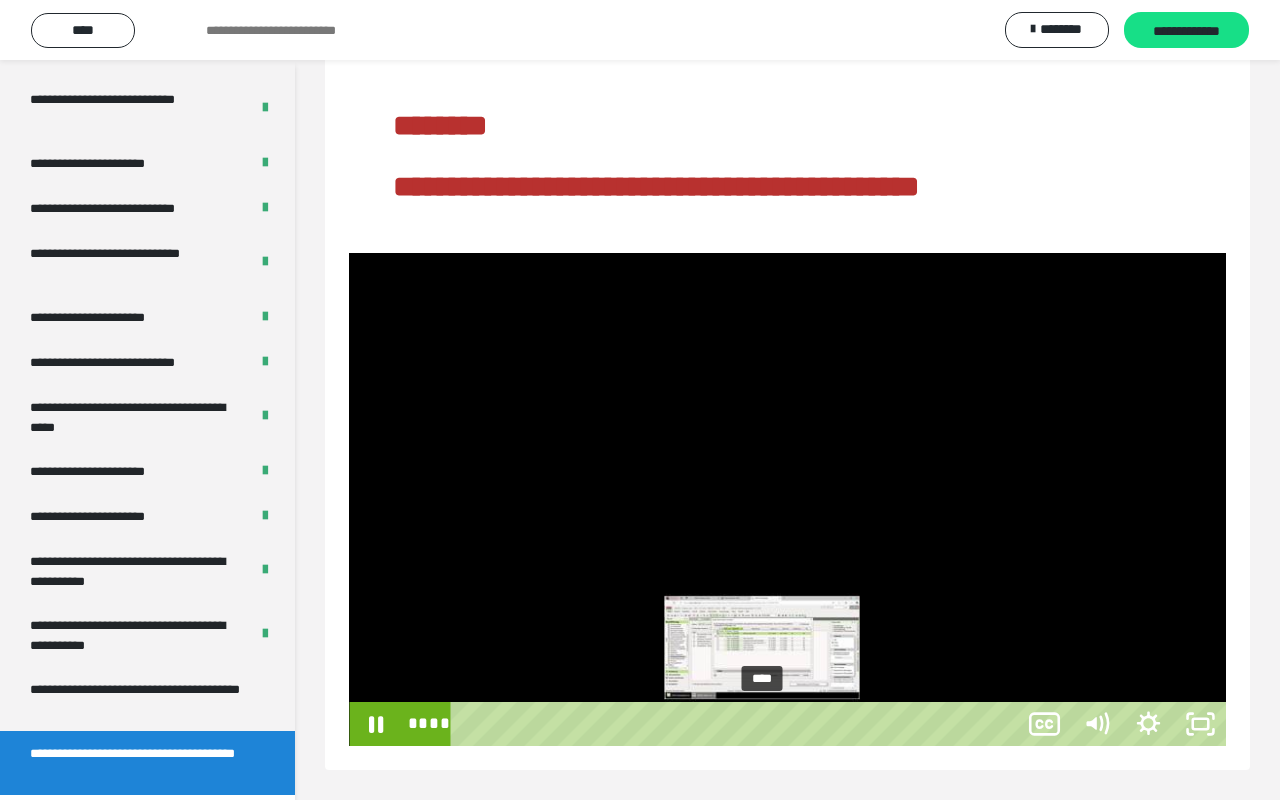 click on "****" at bounding box center [737, 724] 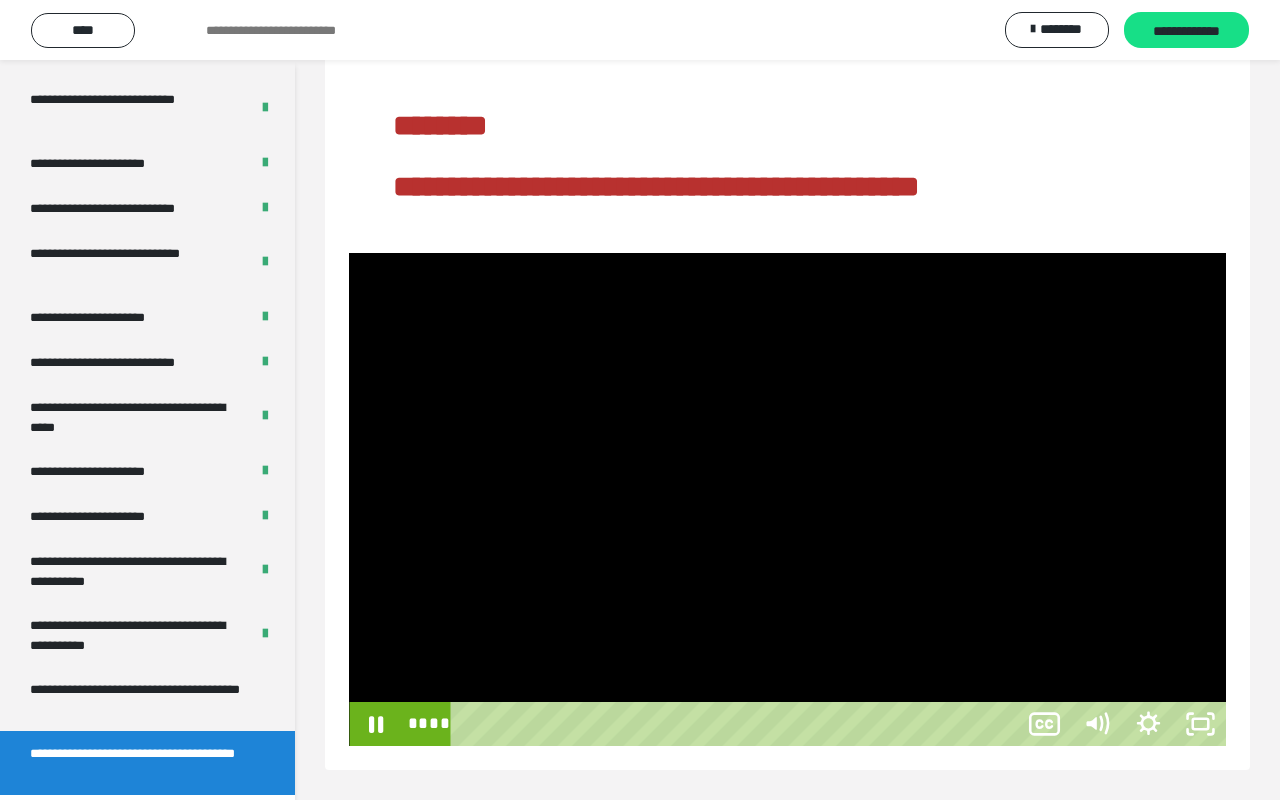 click at bounding box center (787, 499) 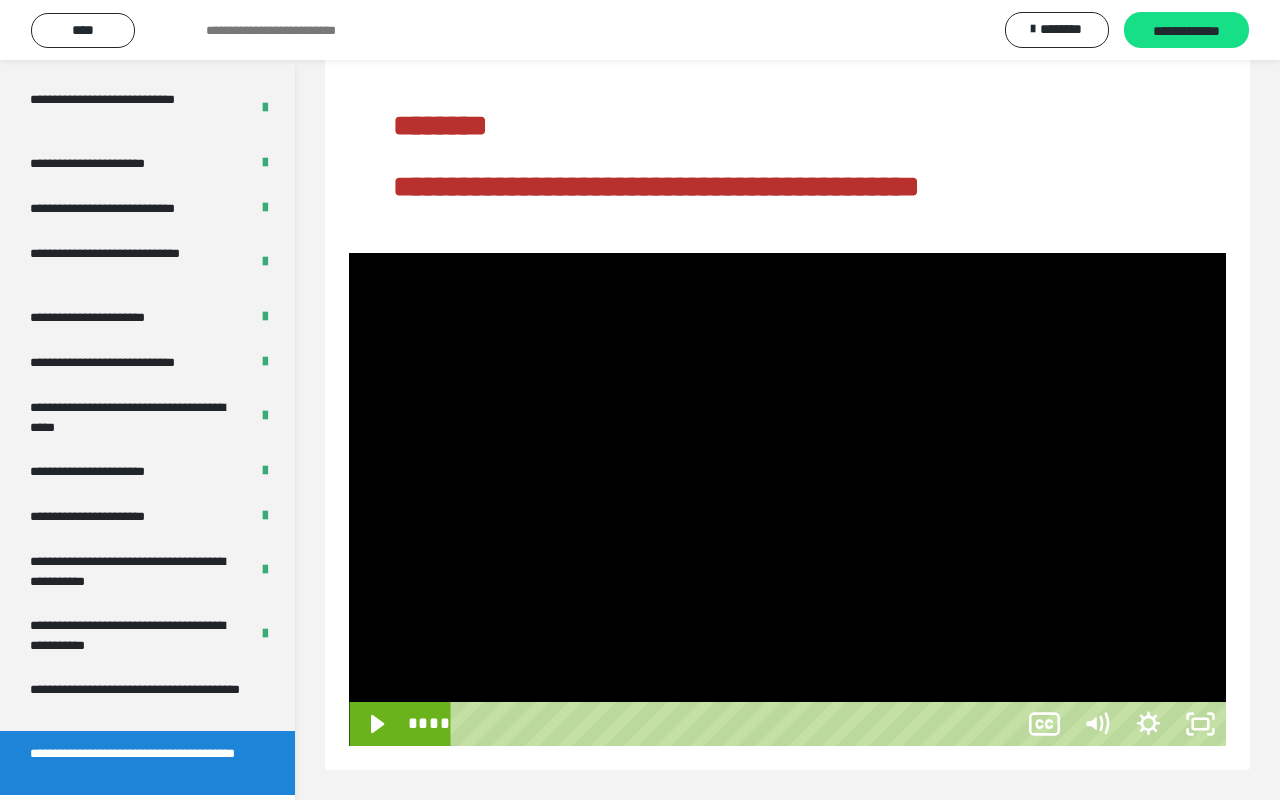 click at bounding box center [787, 499] 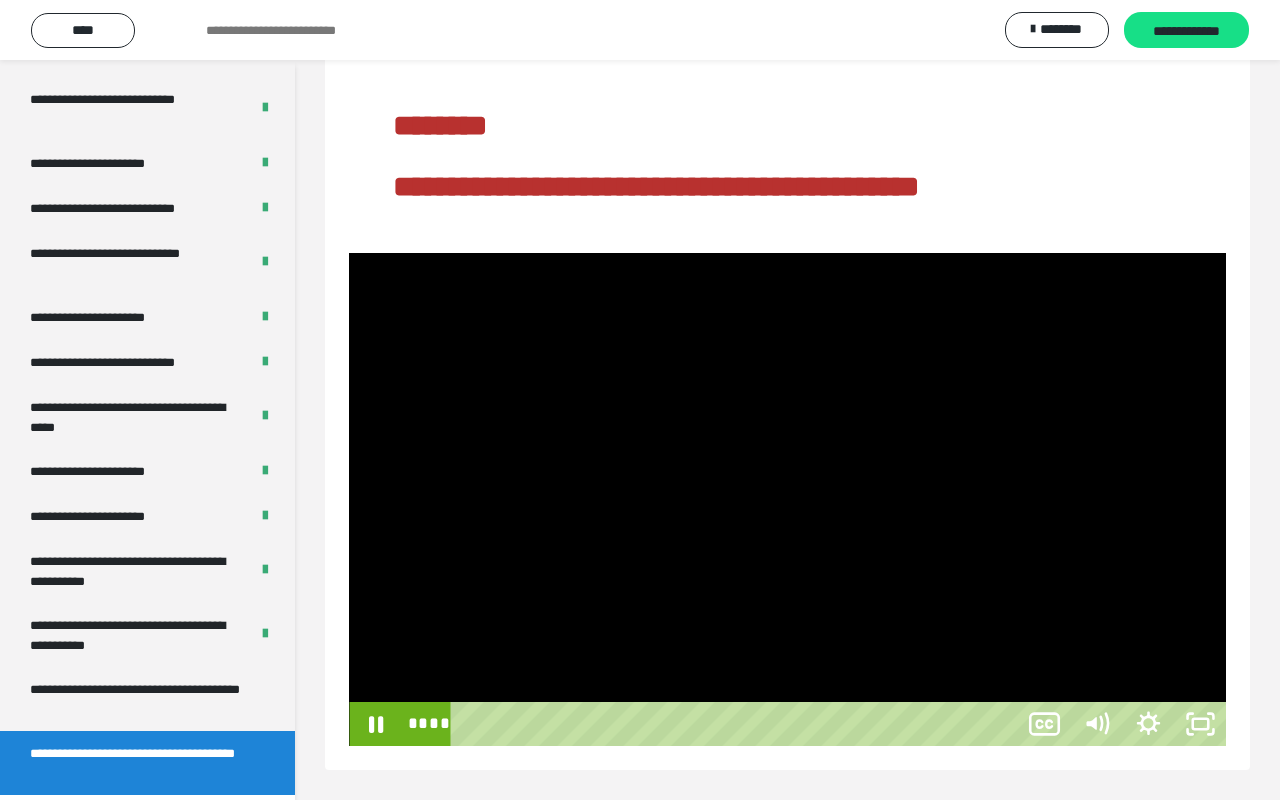 click at bounding box center (787, 499) 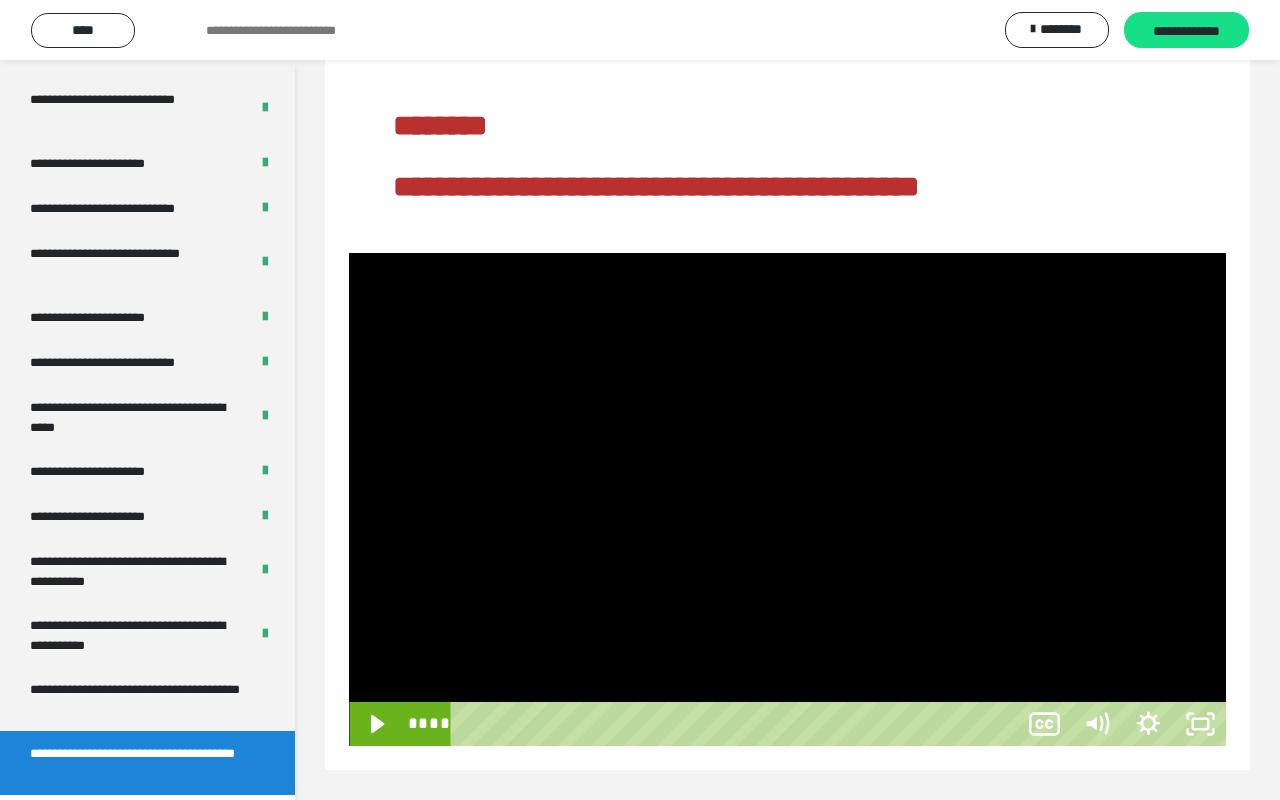 click at bounding box center (787, 499) 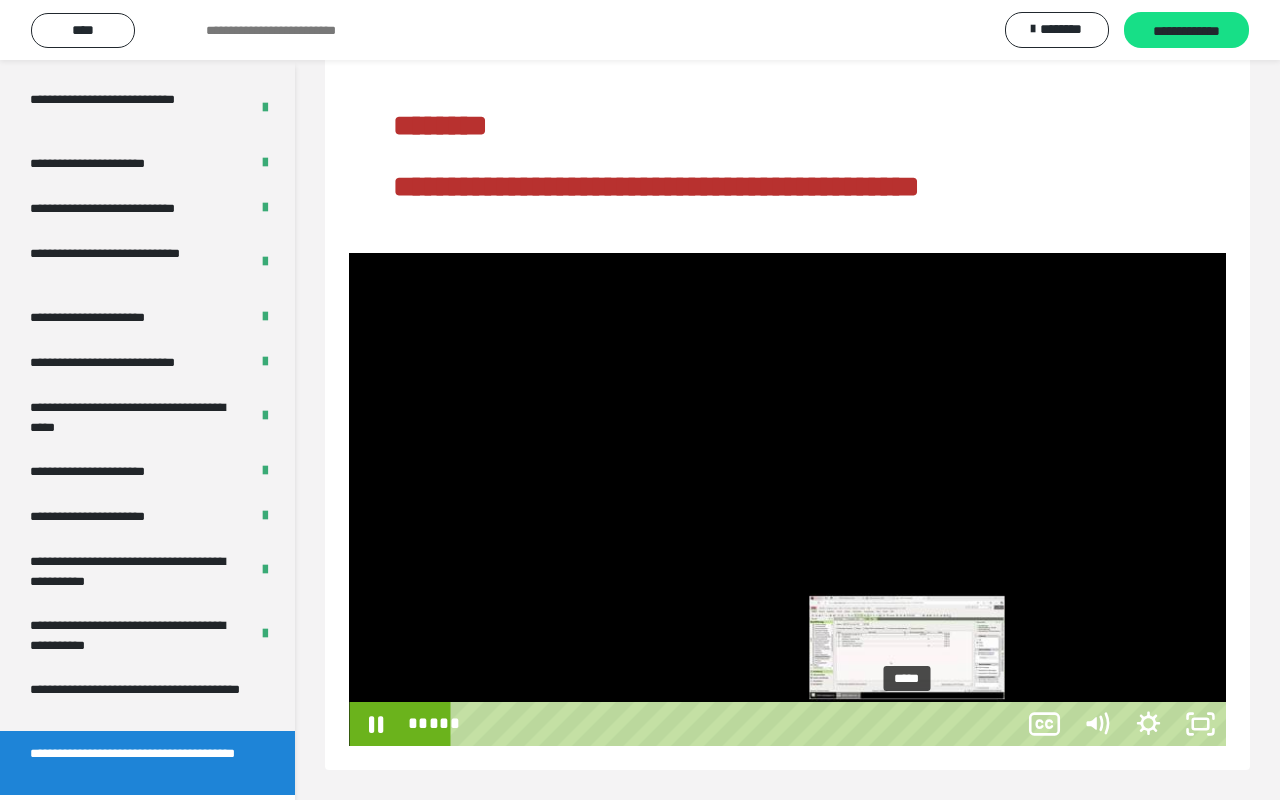 click on "*****" at bounding box center (737, 724) 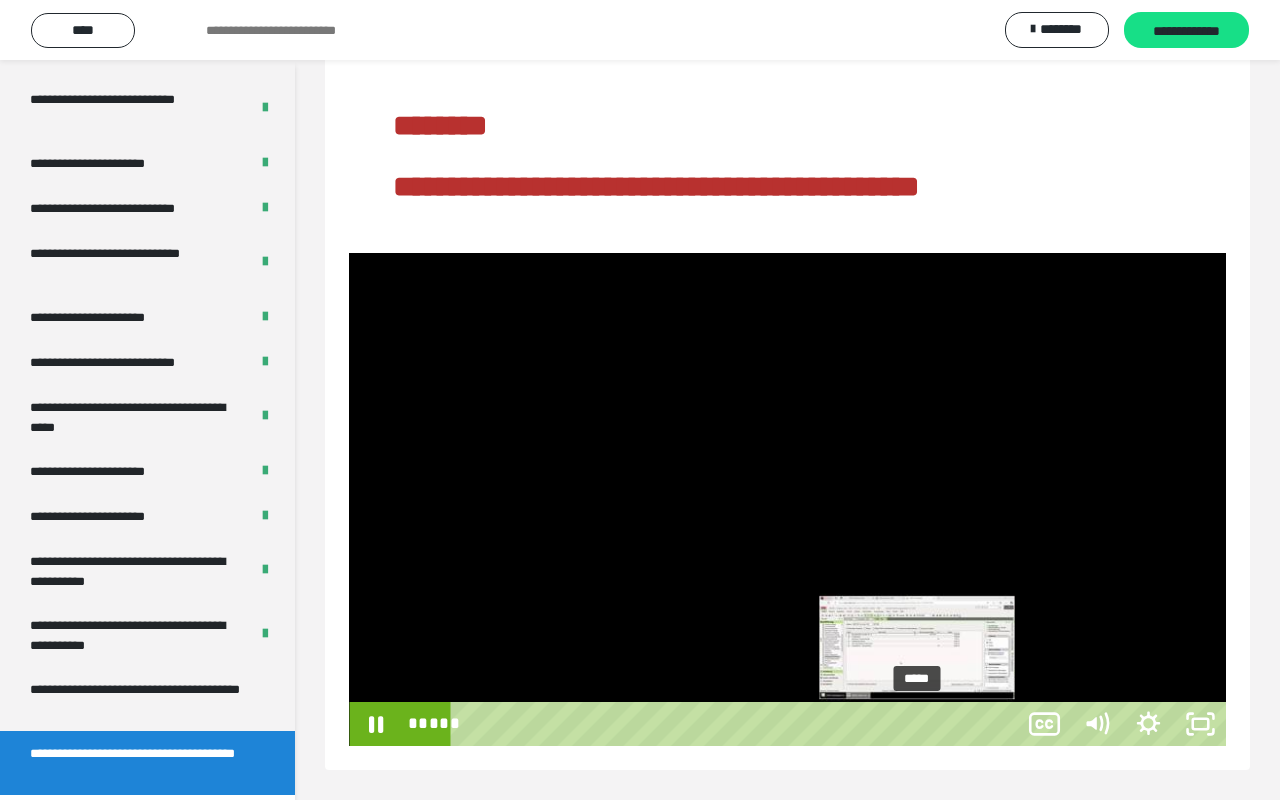 click on "*****" at bounding box center [737, 724] 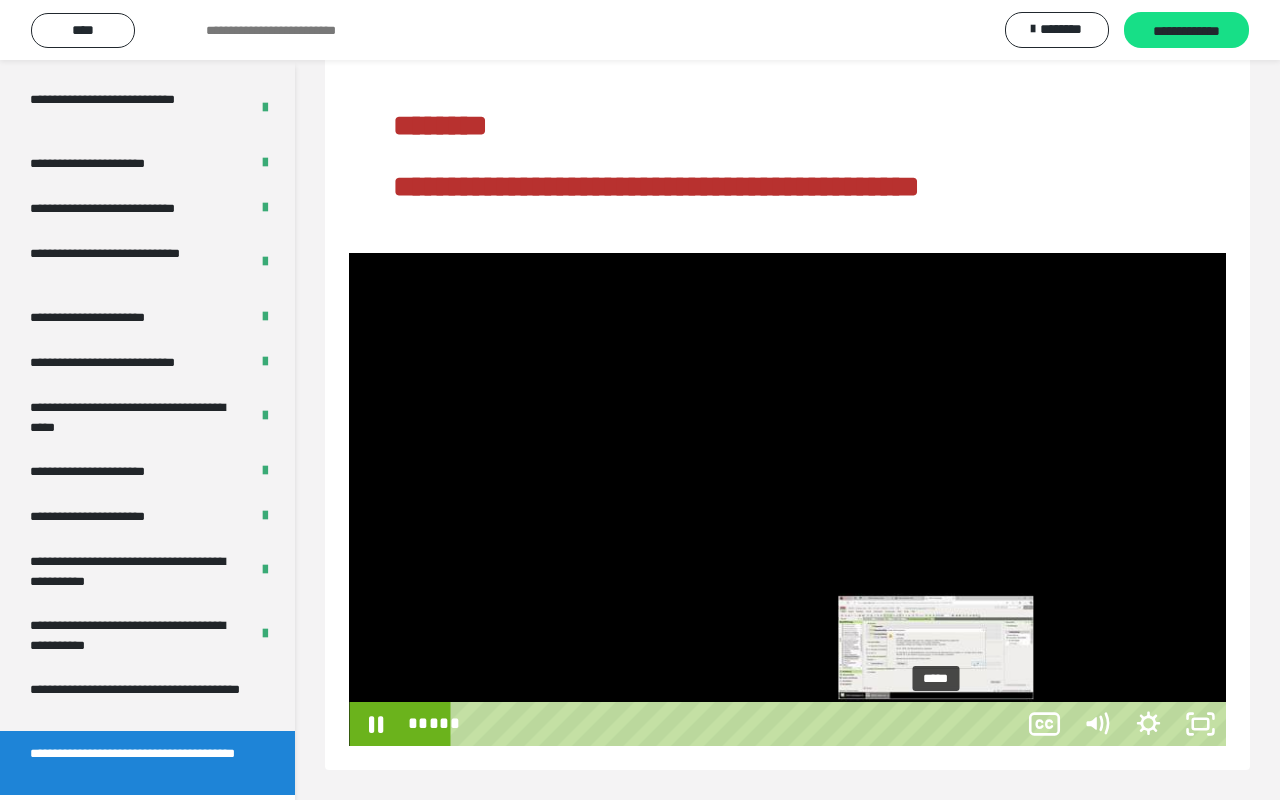 click on "*****" at bounding box center [737, 724] 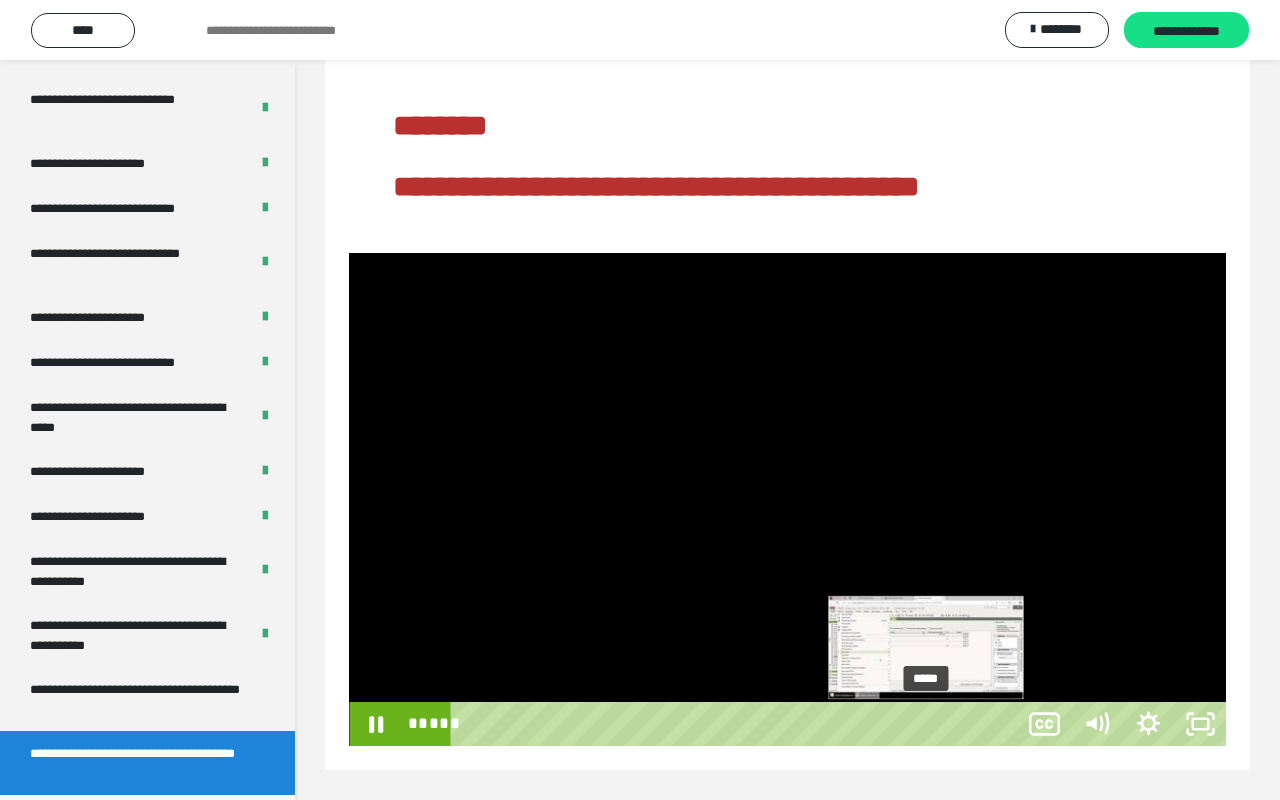 click on "*****" at bounding box center [737, 724] 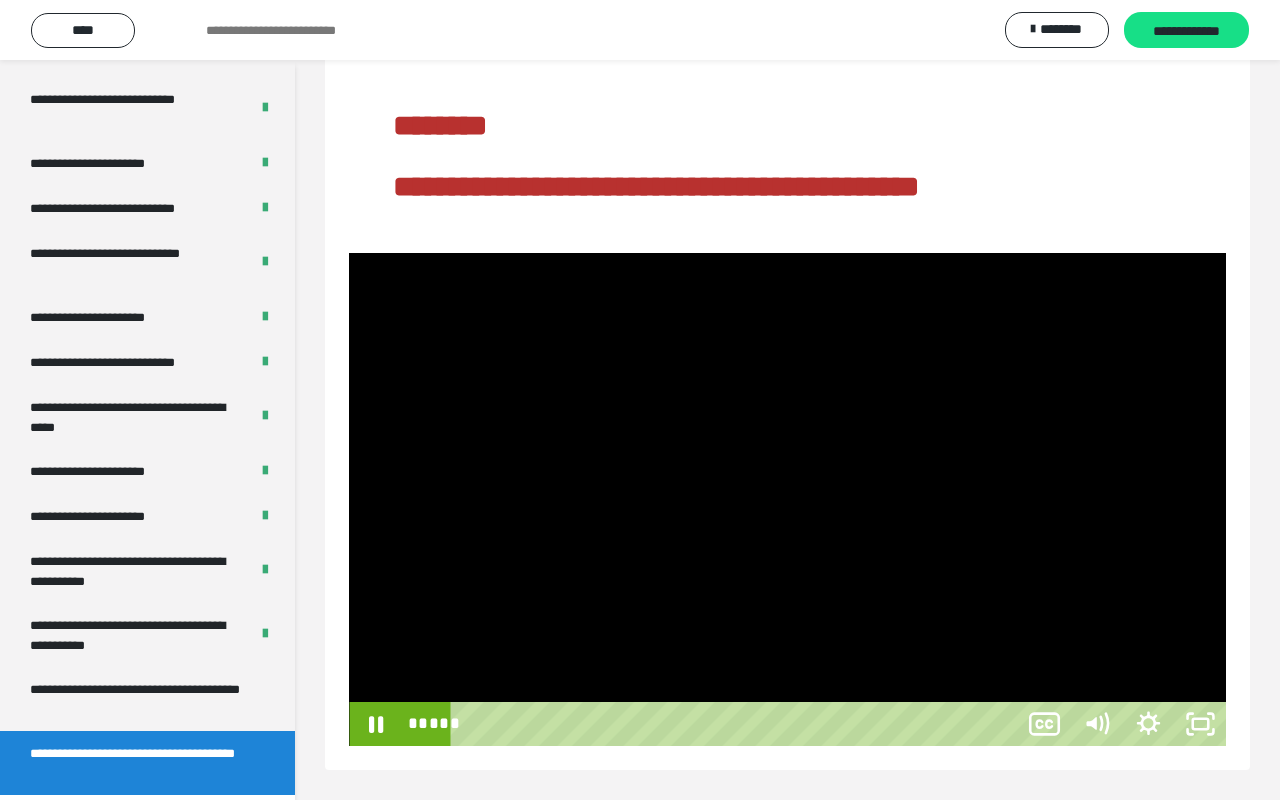 click at bounding box center [787, 499] 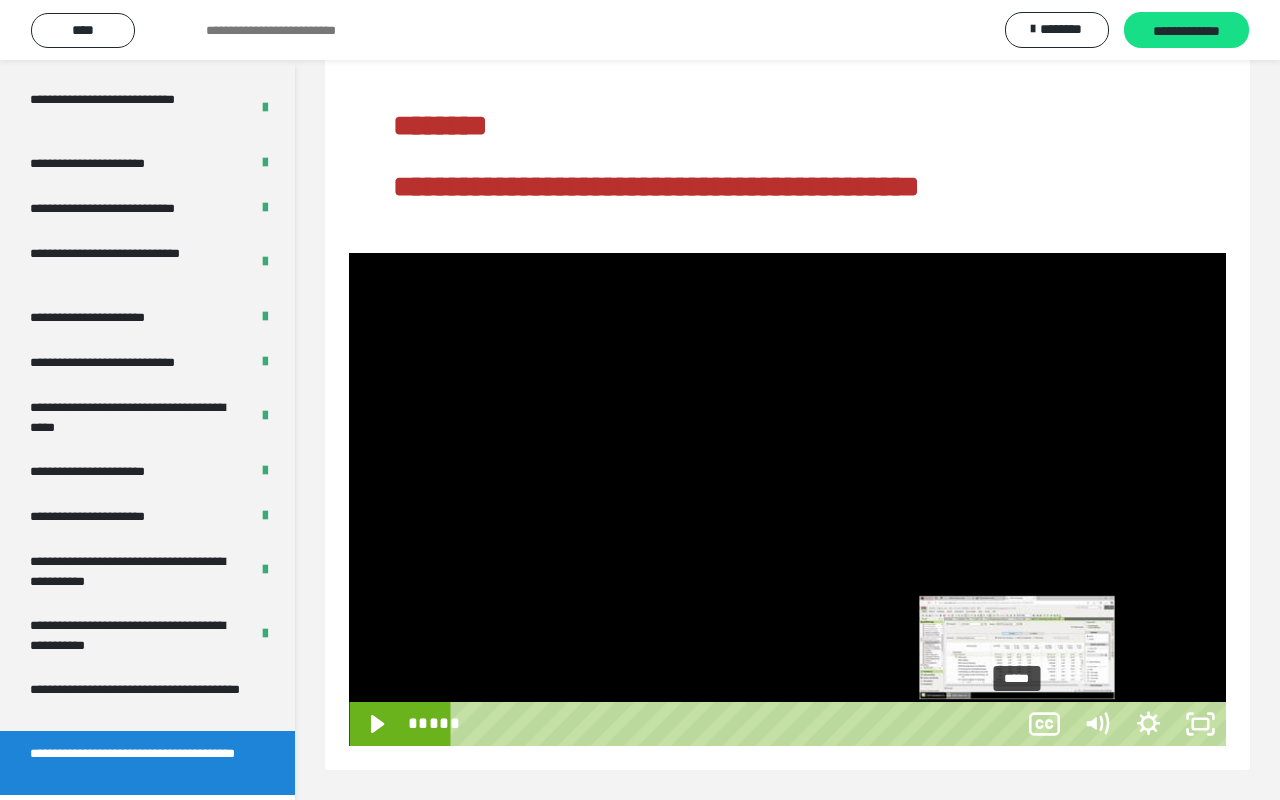 click on "*****" at bounding box center [737, 724] 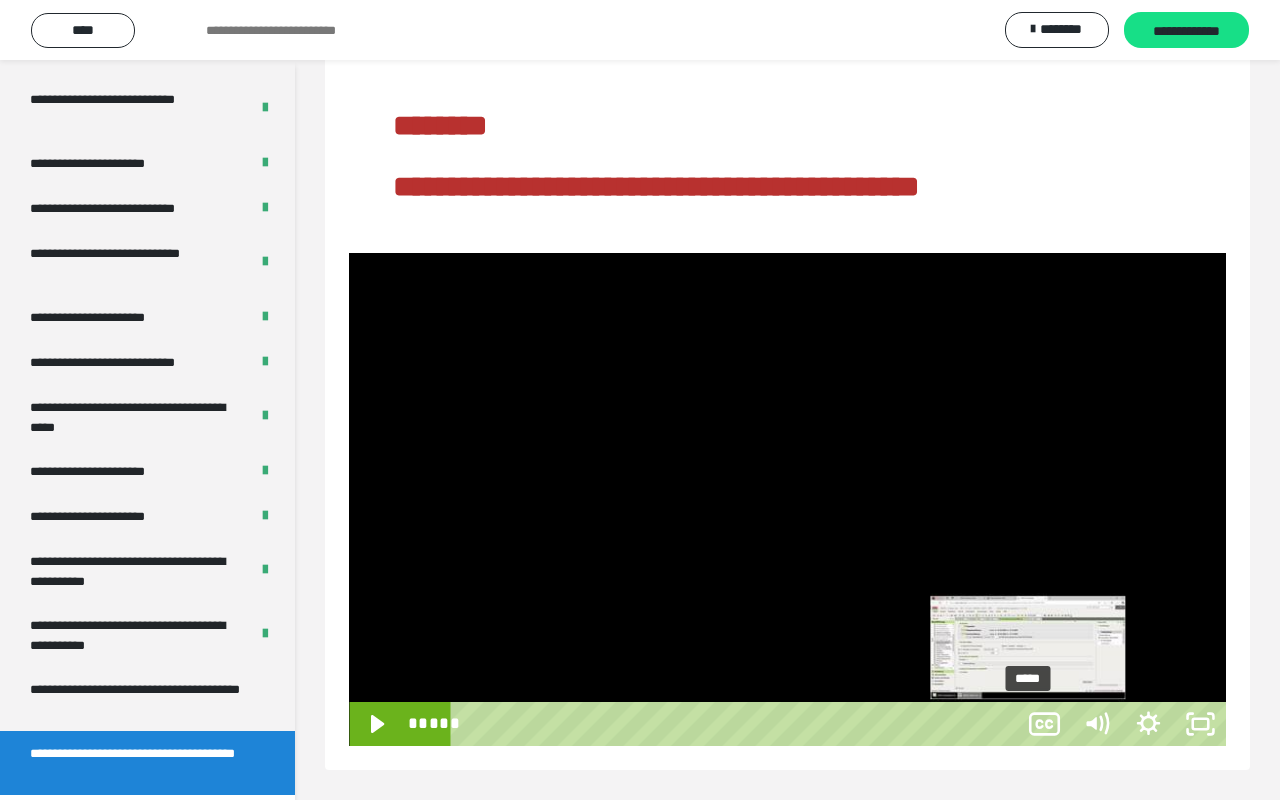 click on "*****" at bounding box center (737, 724) 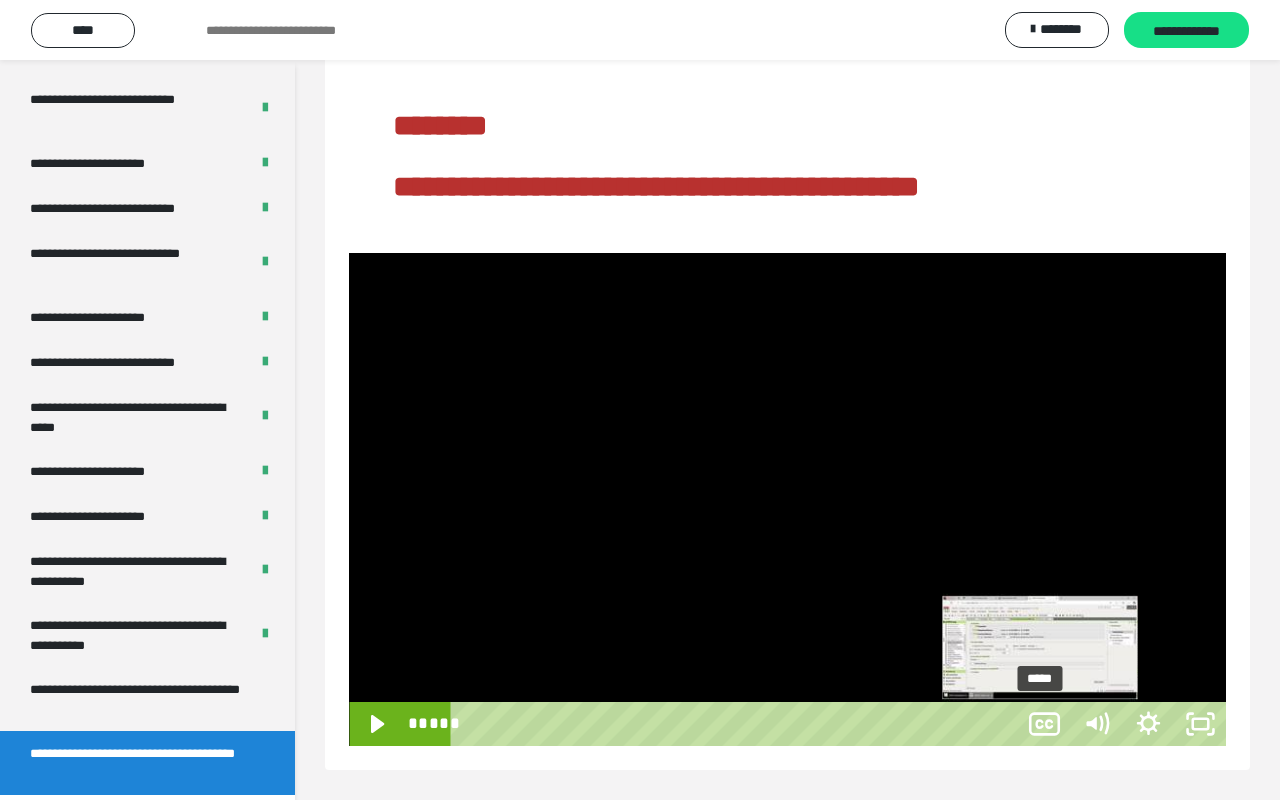 click on "*****" at bounding box center [737, 724] 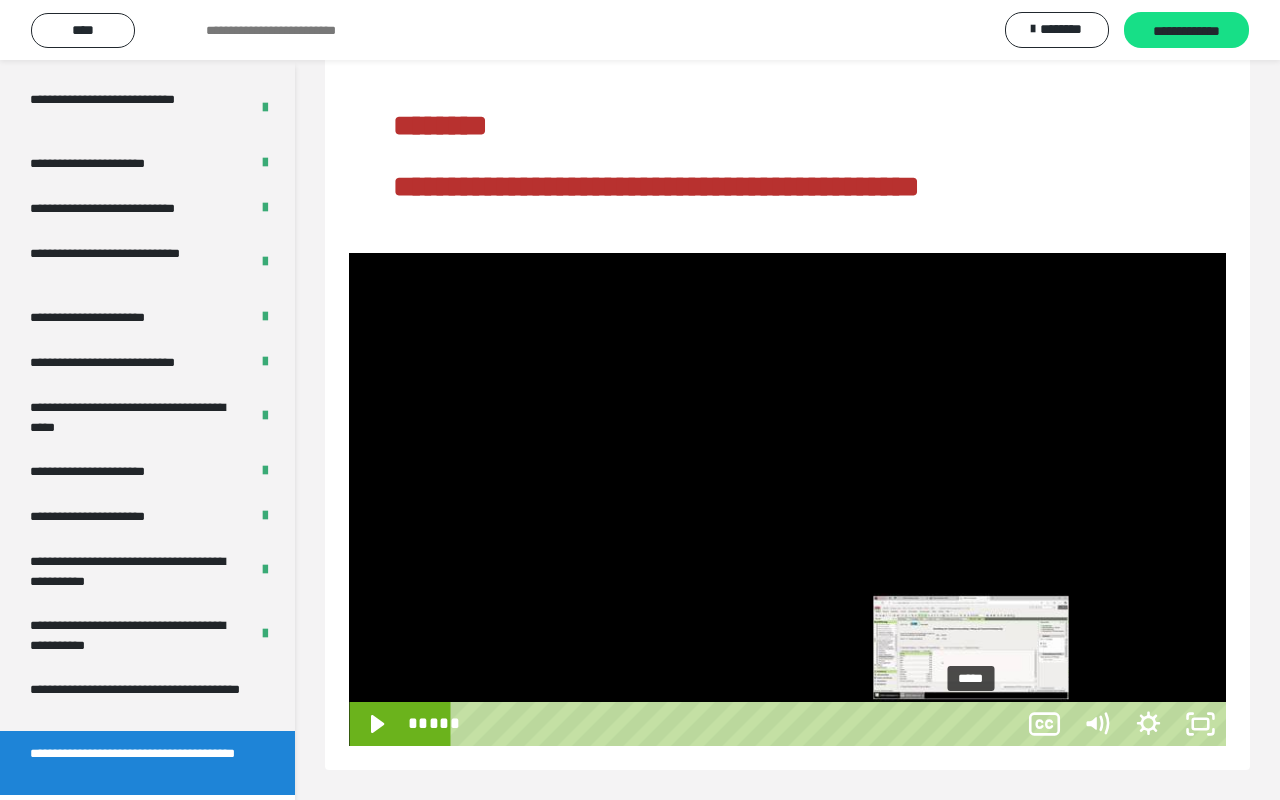 click on "*****" at bounding box center (737, 724) 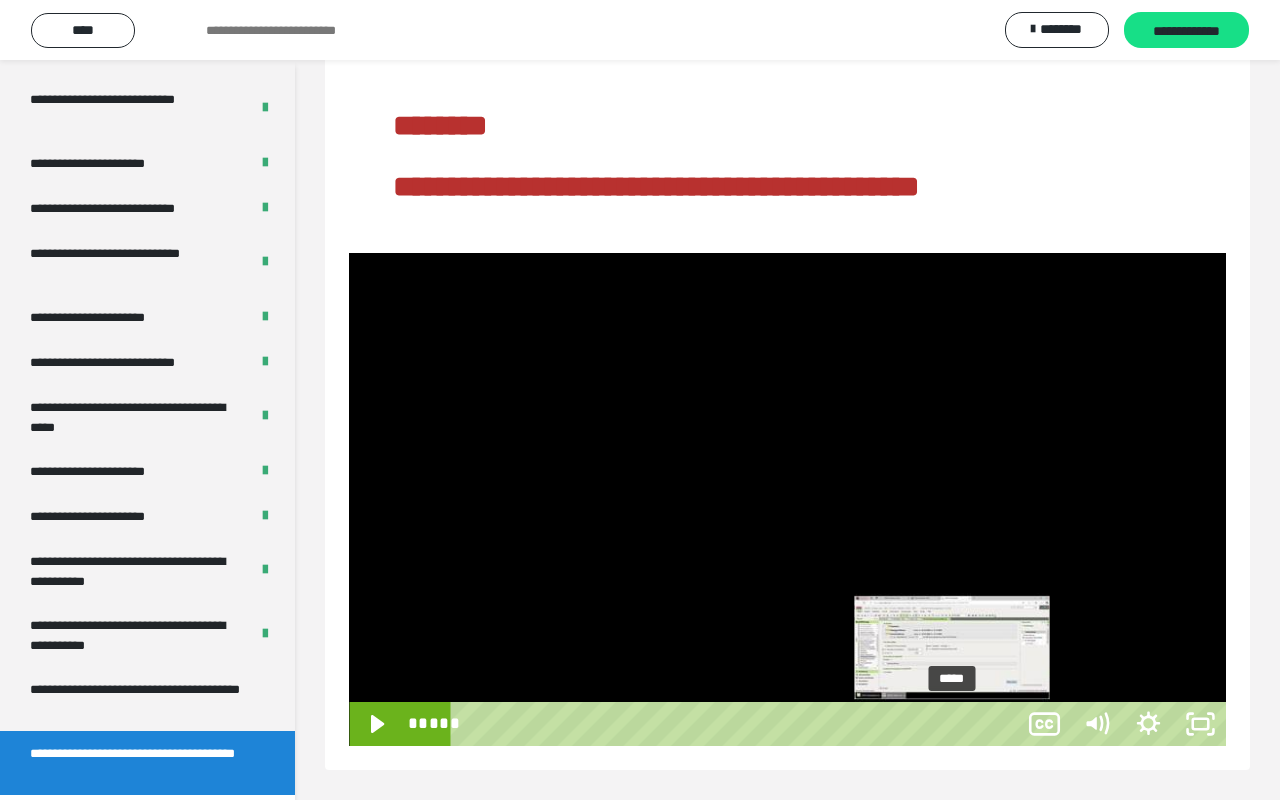 click on "*****" at bounding box center [737, 724] 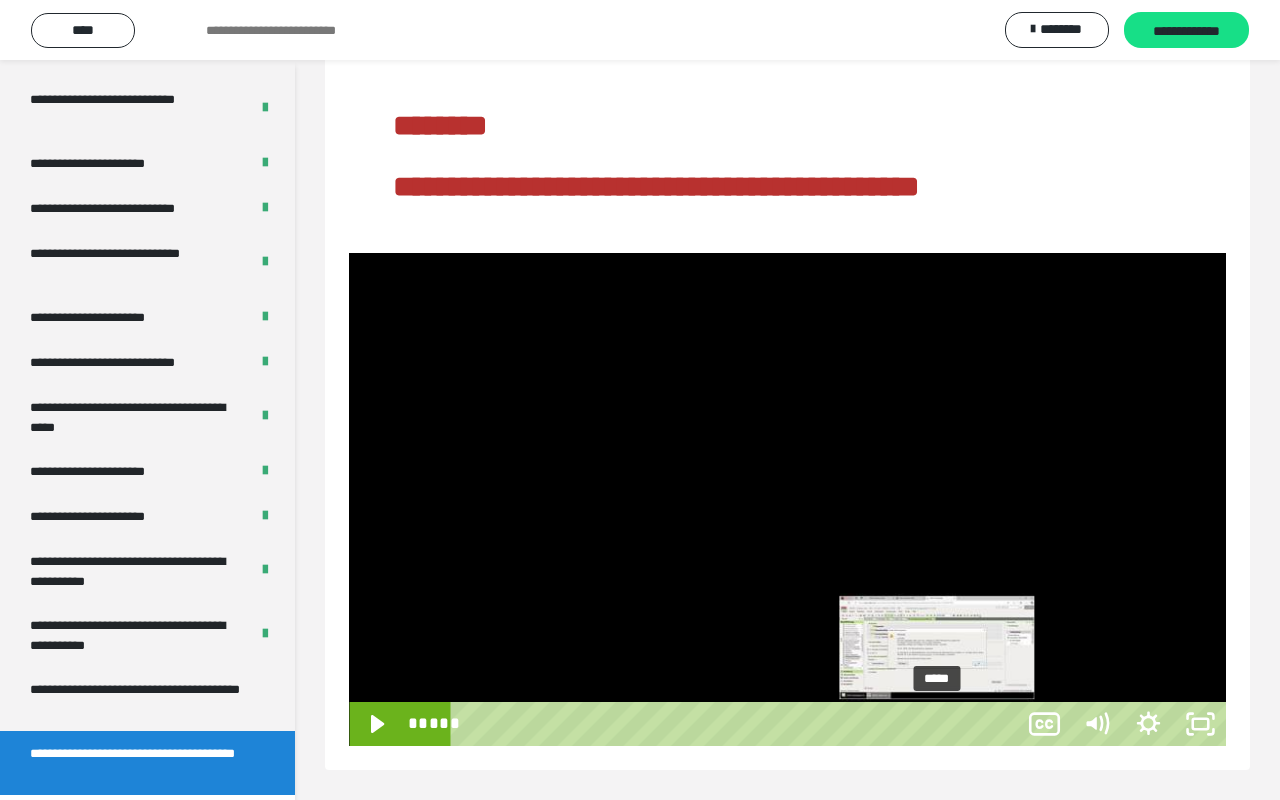 click on "*****" at bounding box center [737, 724] 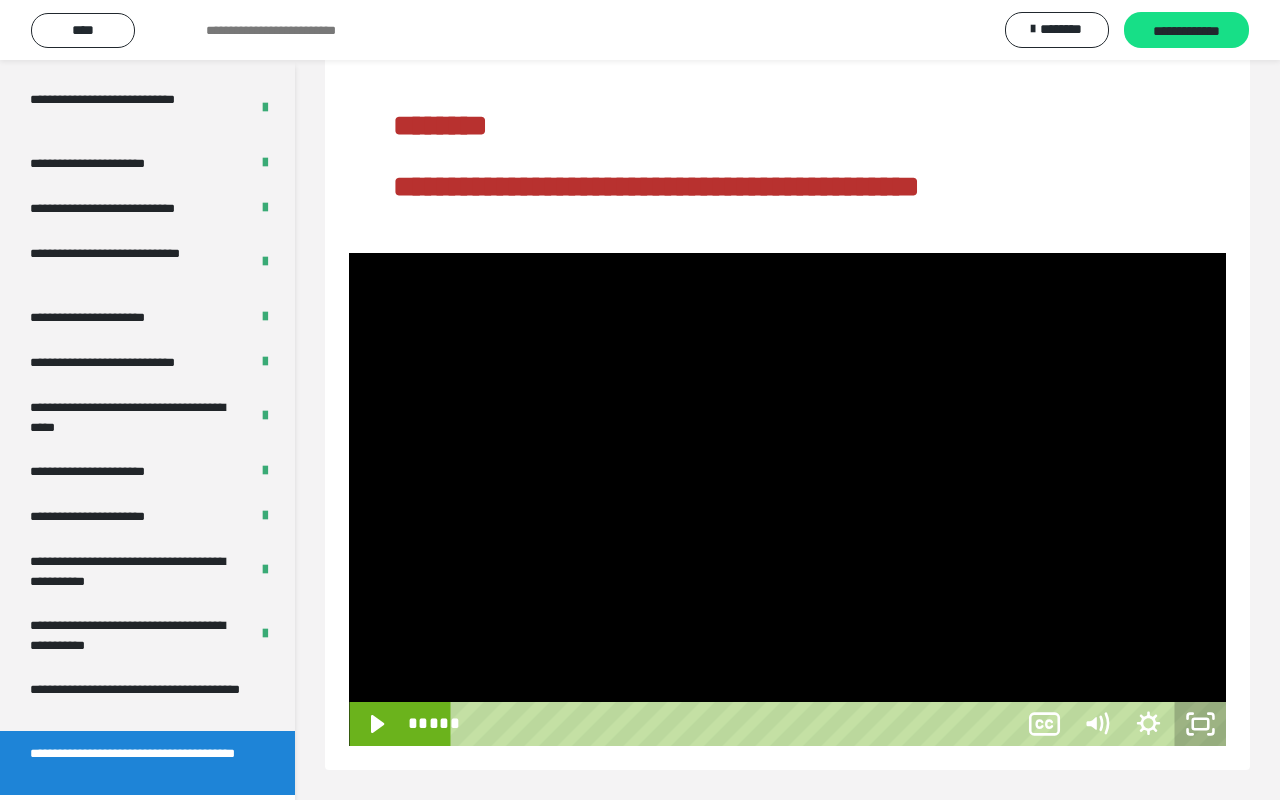 click 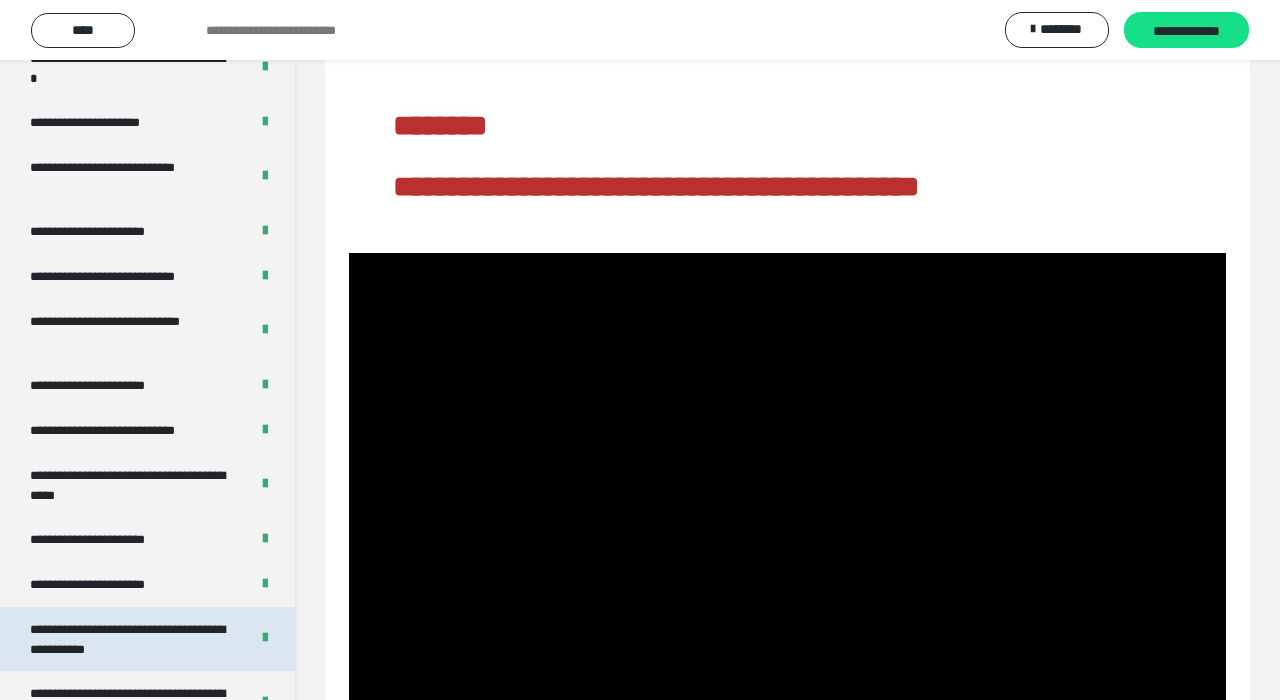 scroll, scrollTop: 3570, scrollLeft: 0, axis: vertical 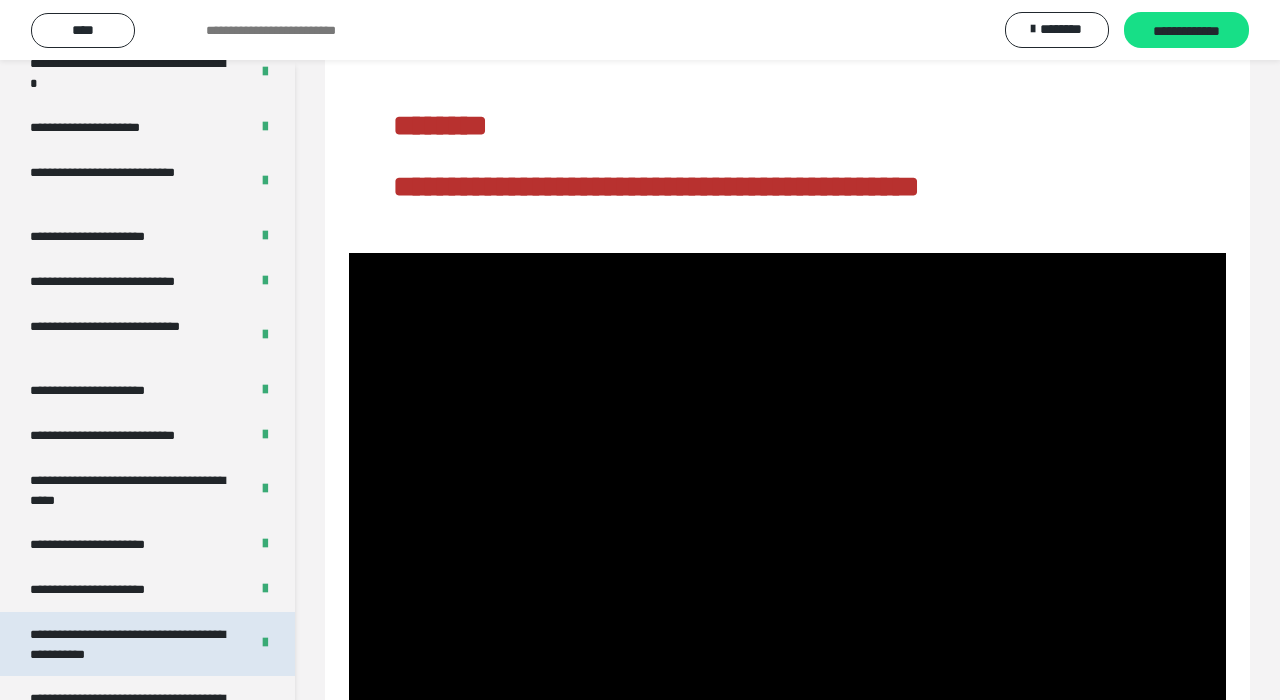 click on "**********" at bounding box center (131, 490) 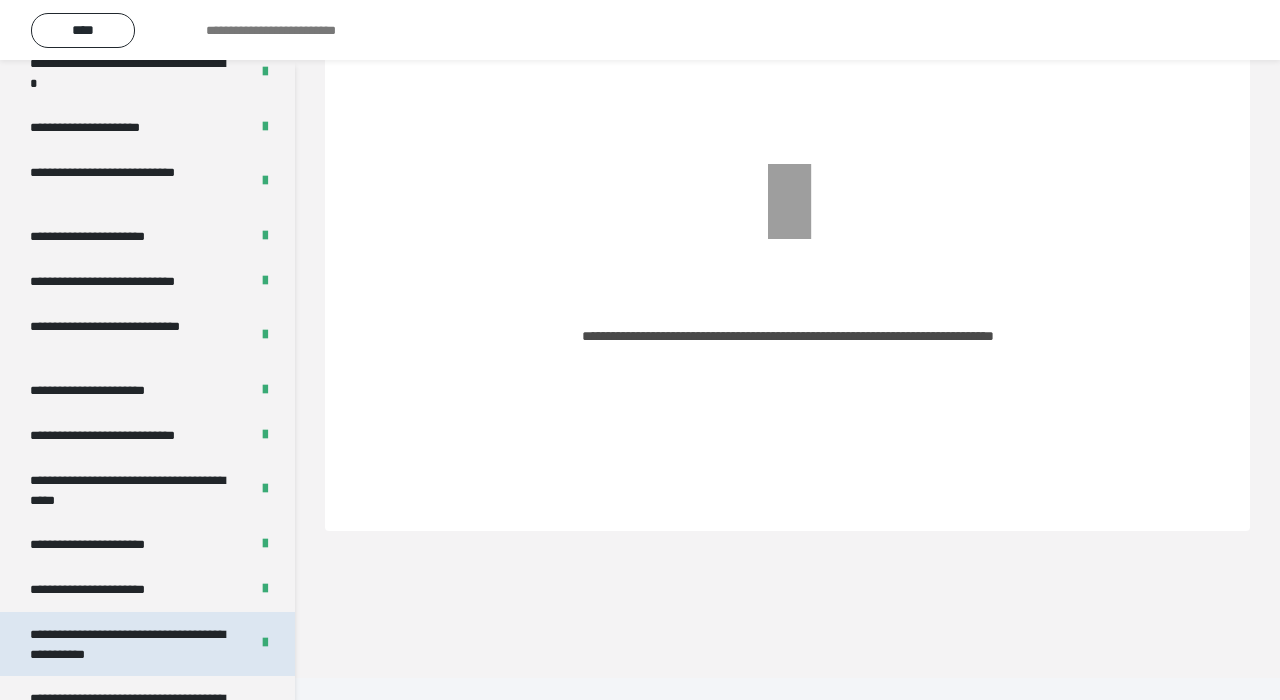 scroll, scrollTop: 60, scrollLeft: 0, axis: vertical 